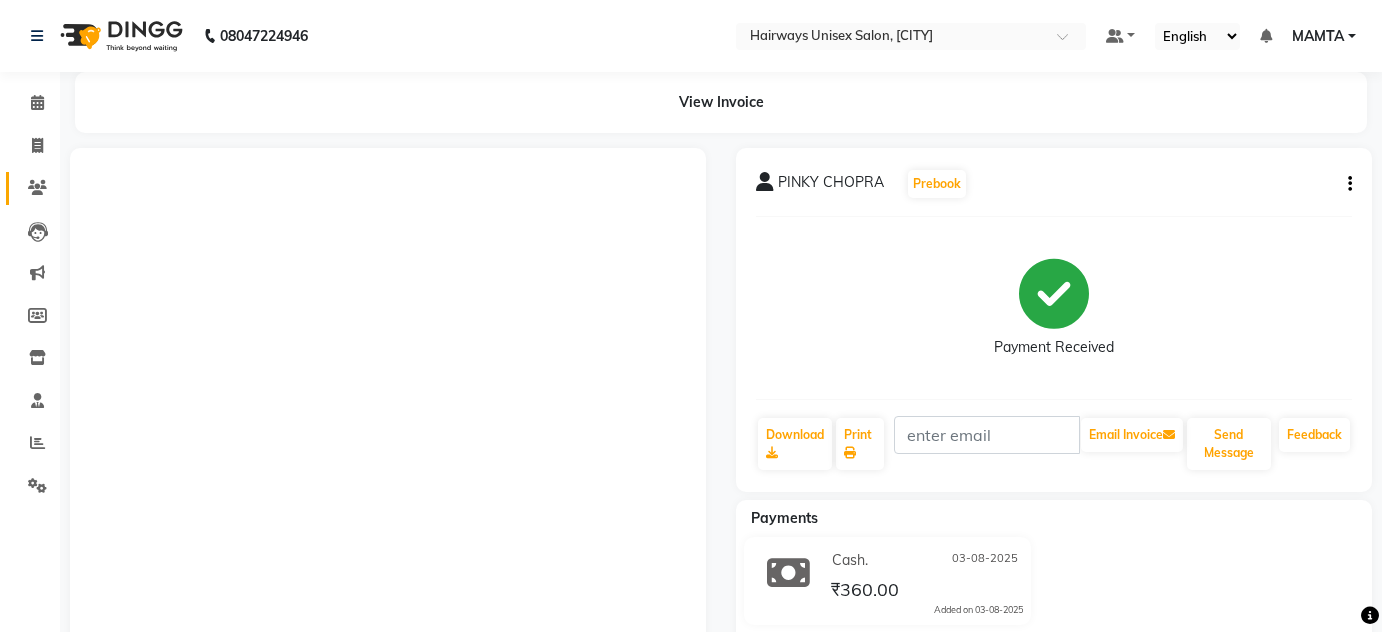 scroll, scrollTop: 0, scrollLeft: 0, axis: both 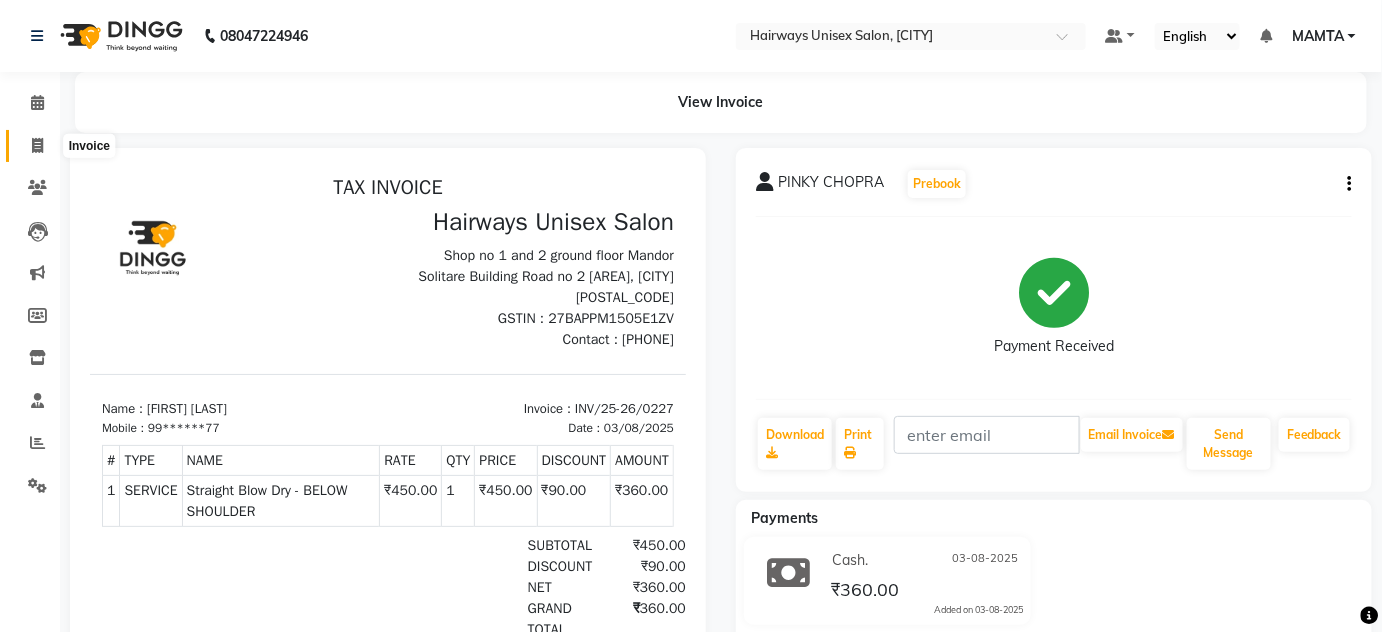 click 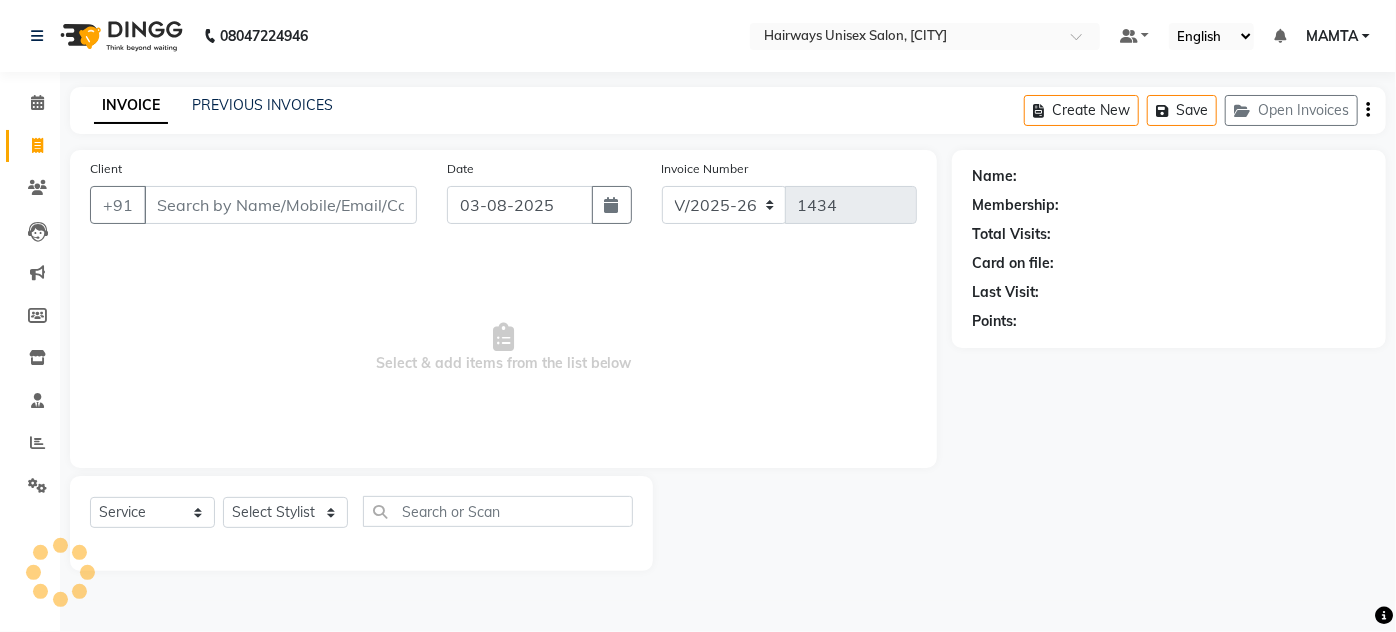 click on "Client" at bounding box center (280, 205) 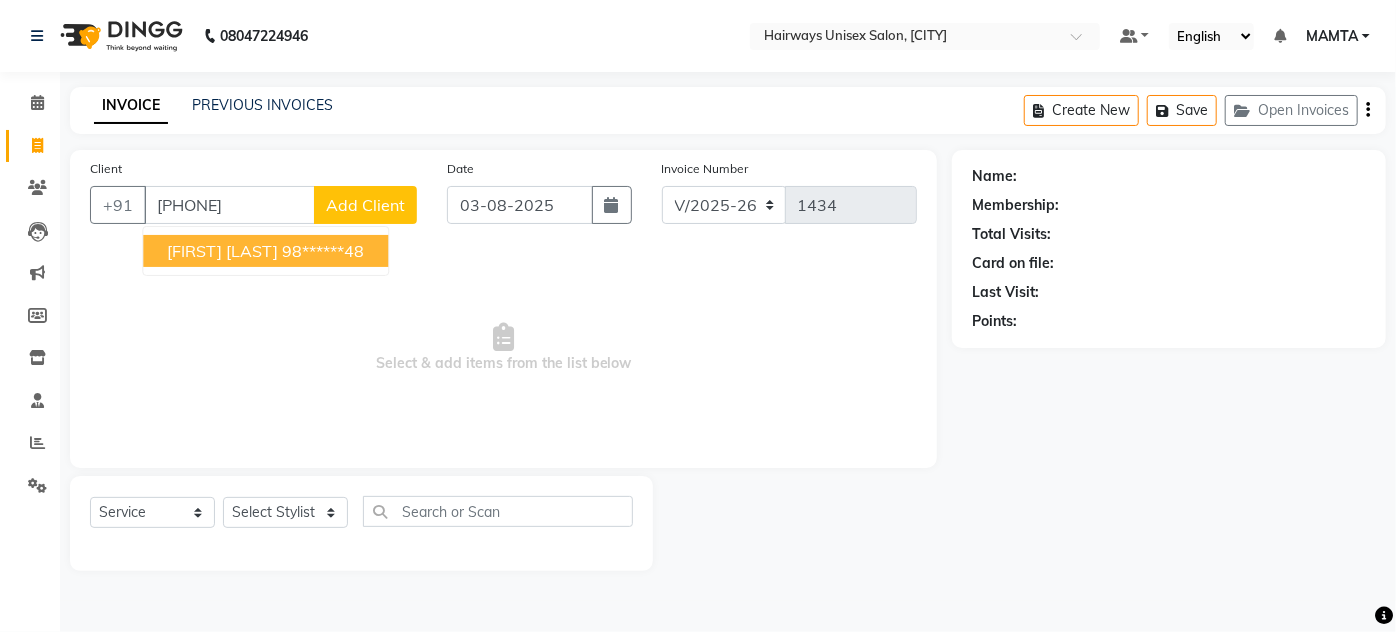type on "[PHONE]" 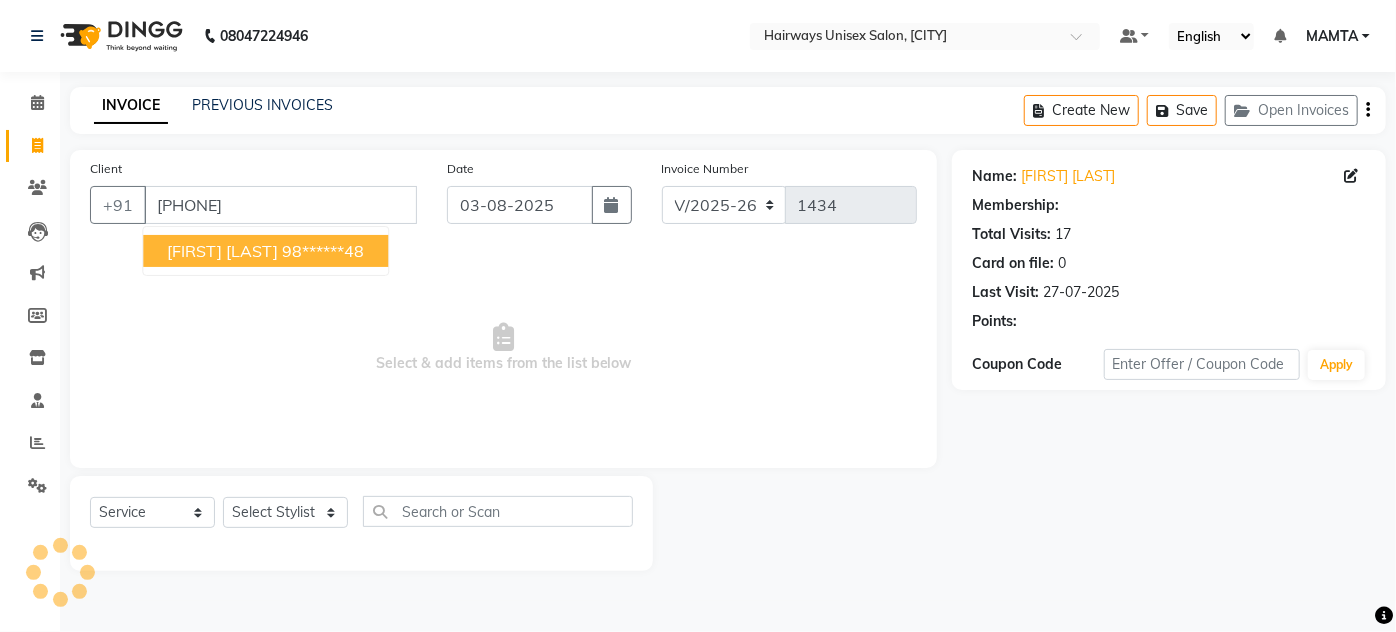 select on "1: Object" 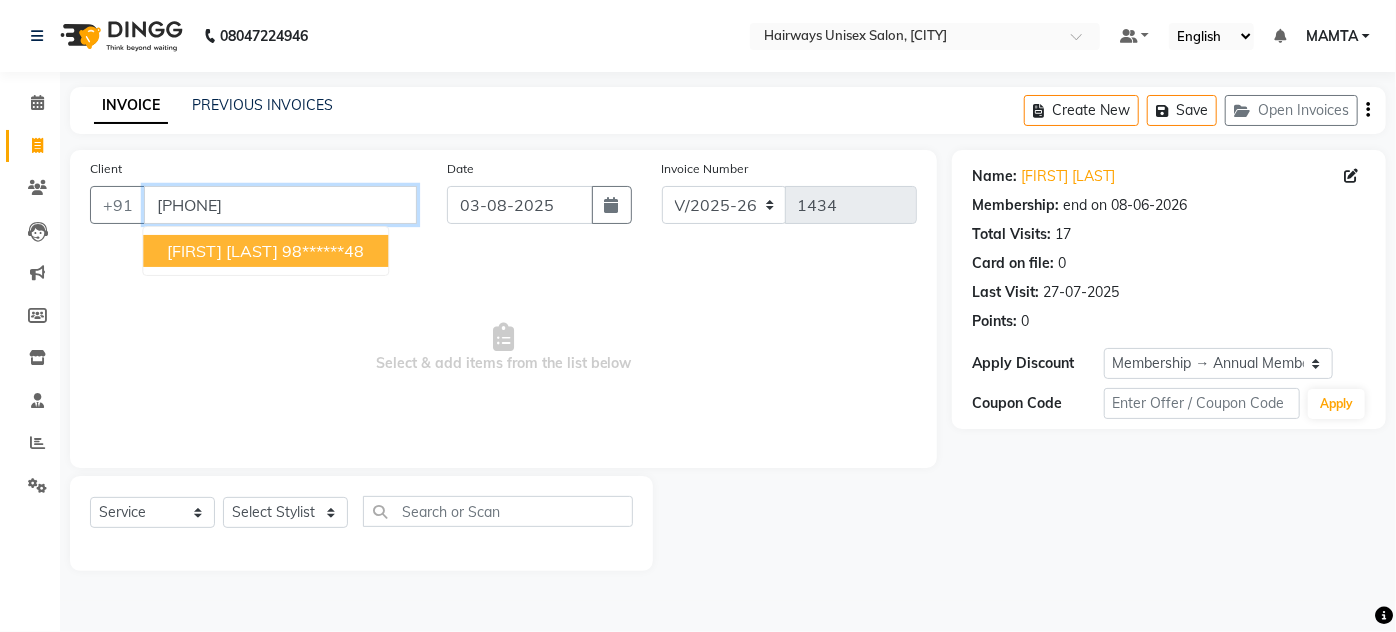 click on "[PHONE]" at bounding box center (280, 205) 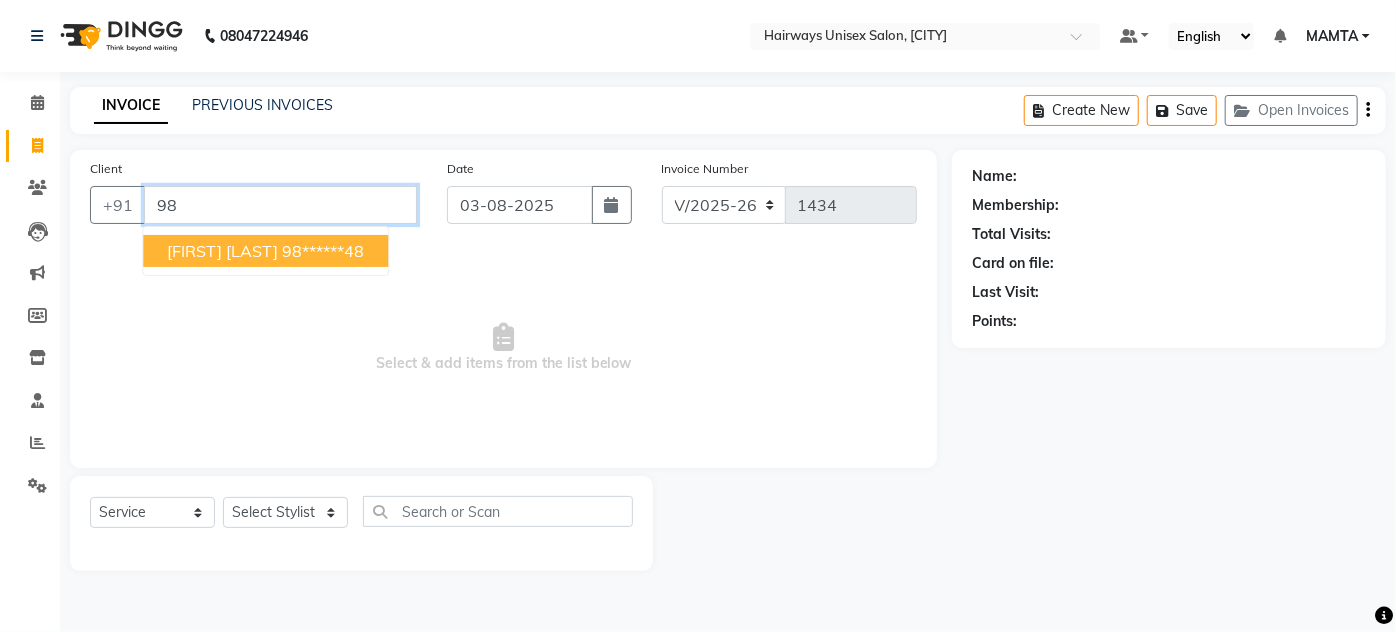 type on "9" 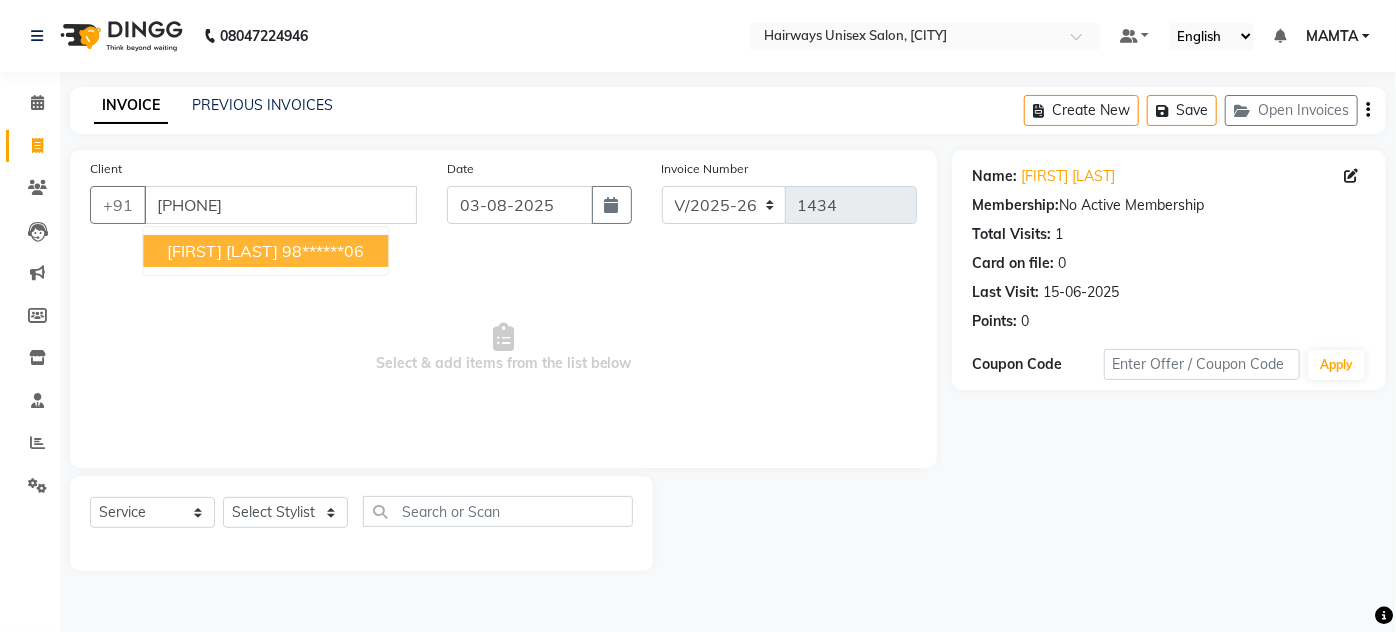 click on "[FIRST] [LAST]" at bounding box center (222, 251) 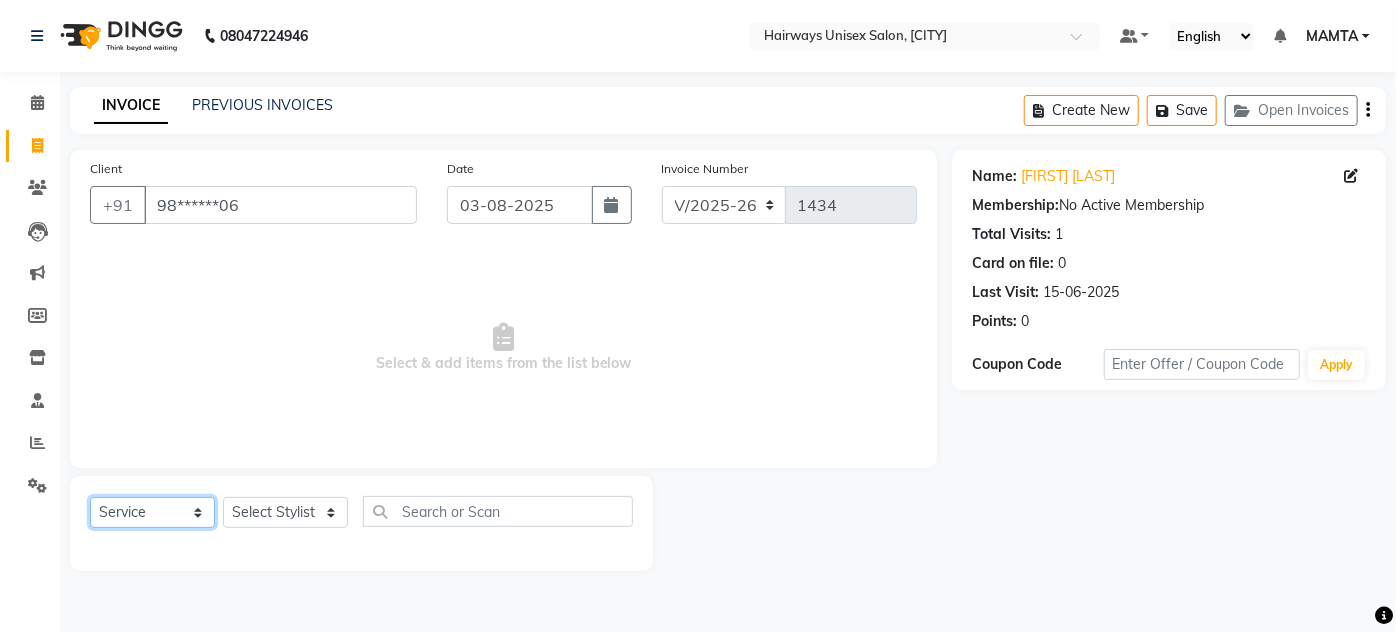 click on "Select  Service  Product  Membership  Package Voucher Prepaid Gift Card" 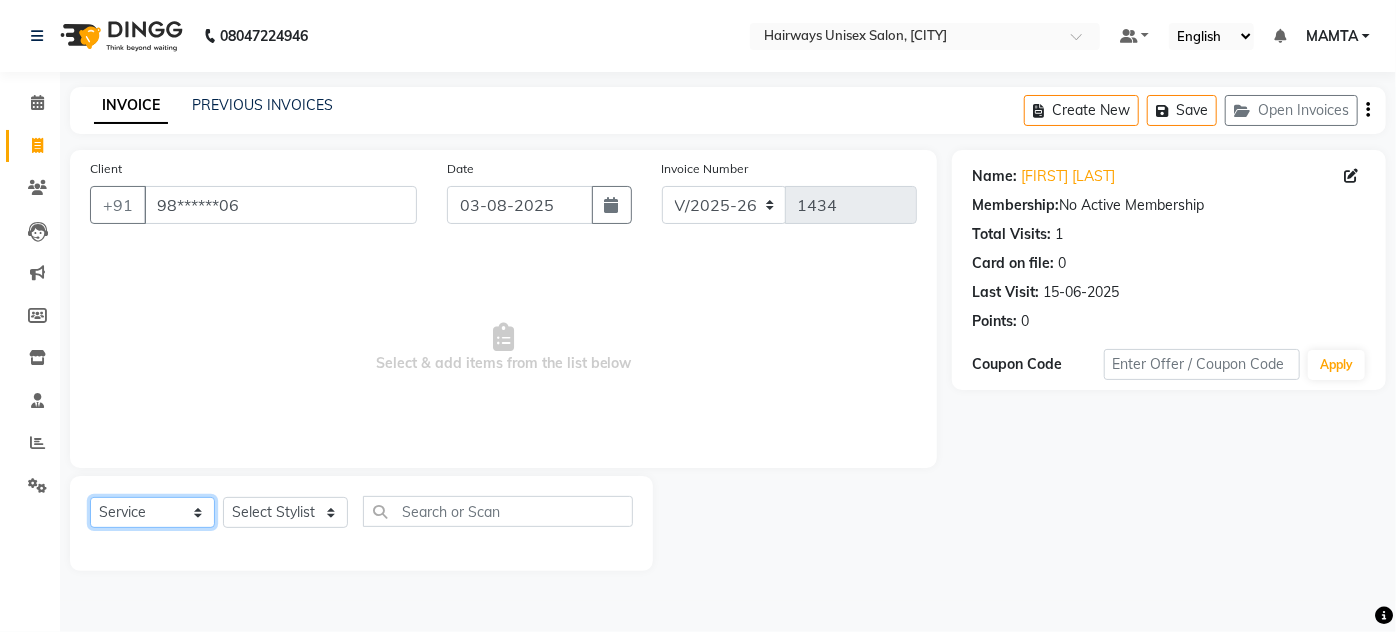 select on "membership" 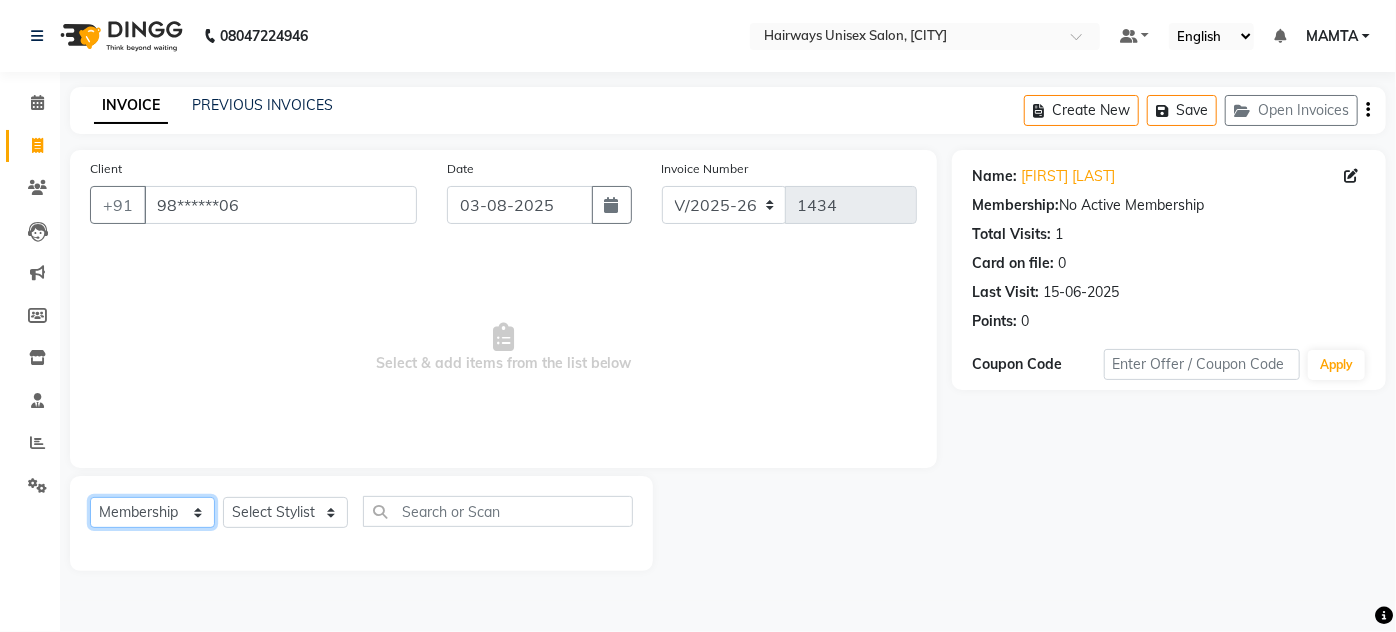 click on "Select  Service  Product  Membership  Package Voucher Prepaid Gift Card" 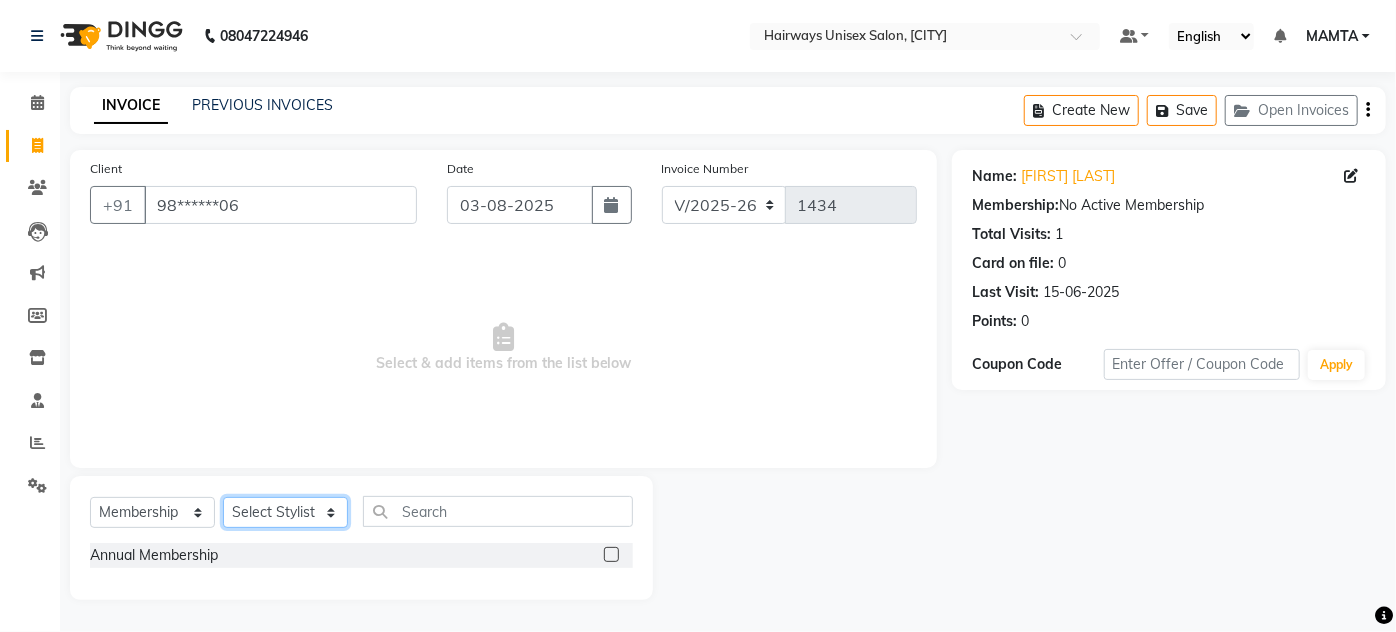 click on "Select Stylist [FIRST] [LAST] [FIRST] [FIRST] [FIRST] [FIRST] [FIRST] [FIRST] [FIRST] [FIRST] [FIRST] [FIRST] [FIRST] [FIRST]" 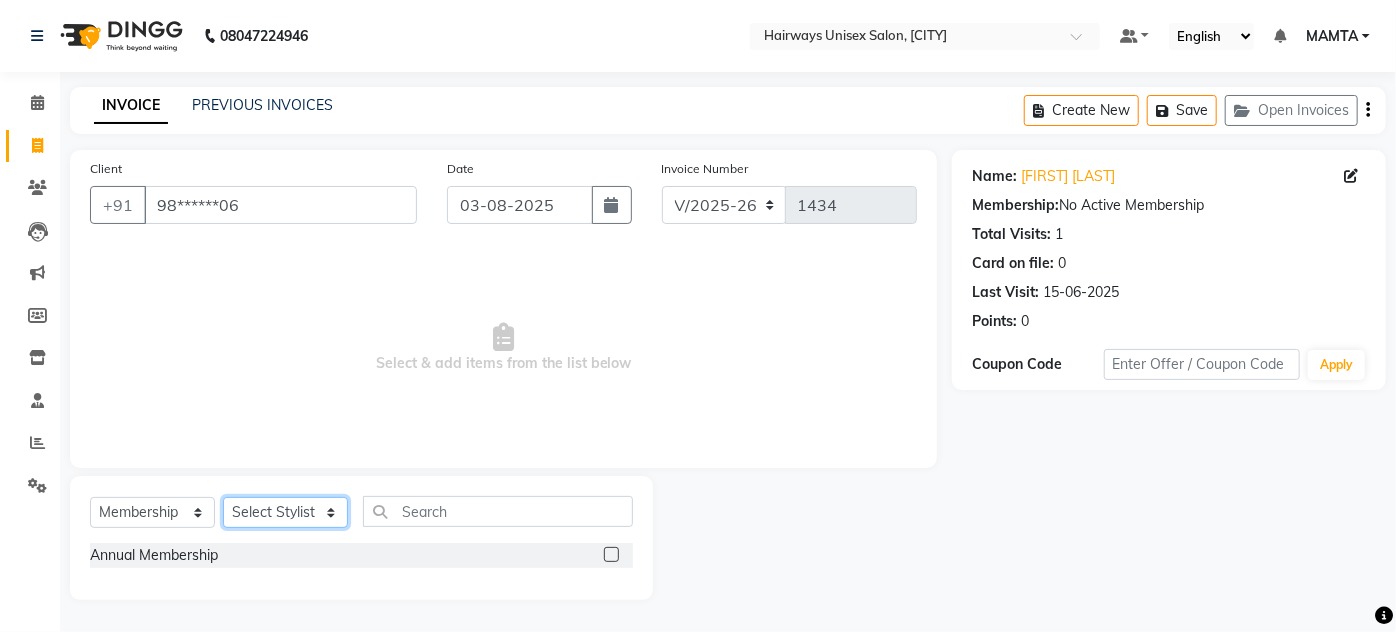 select on "80505" 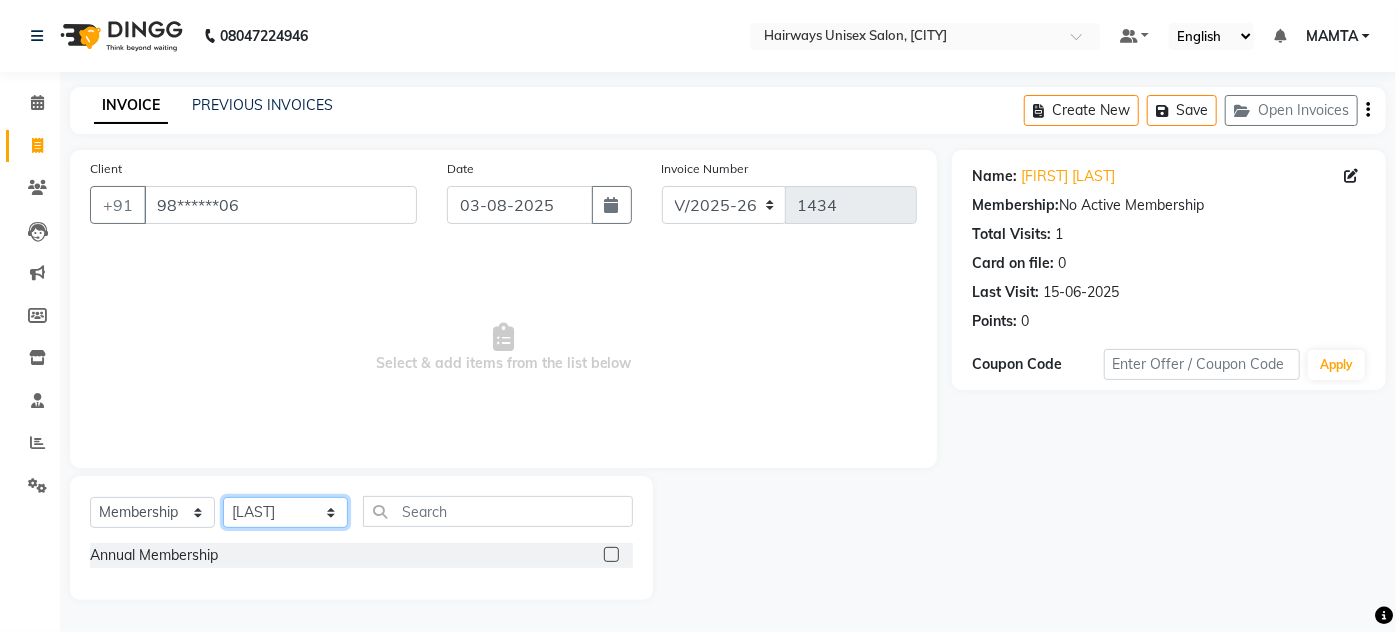 click on "Select Stylist [FIRST] [LAST] [FIRST] [FIRST] [FIRST] [FIRST] [FIRST] [FIRST] [FIRST] [FIRST] [FIRST] [FIRST] [FIRST] [FIRST]" 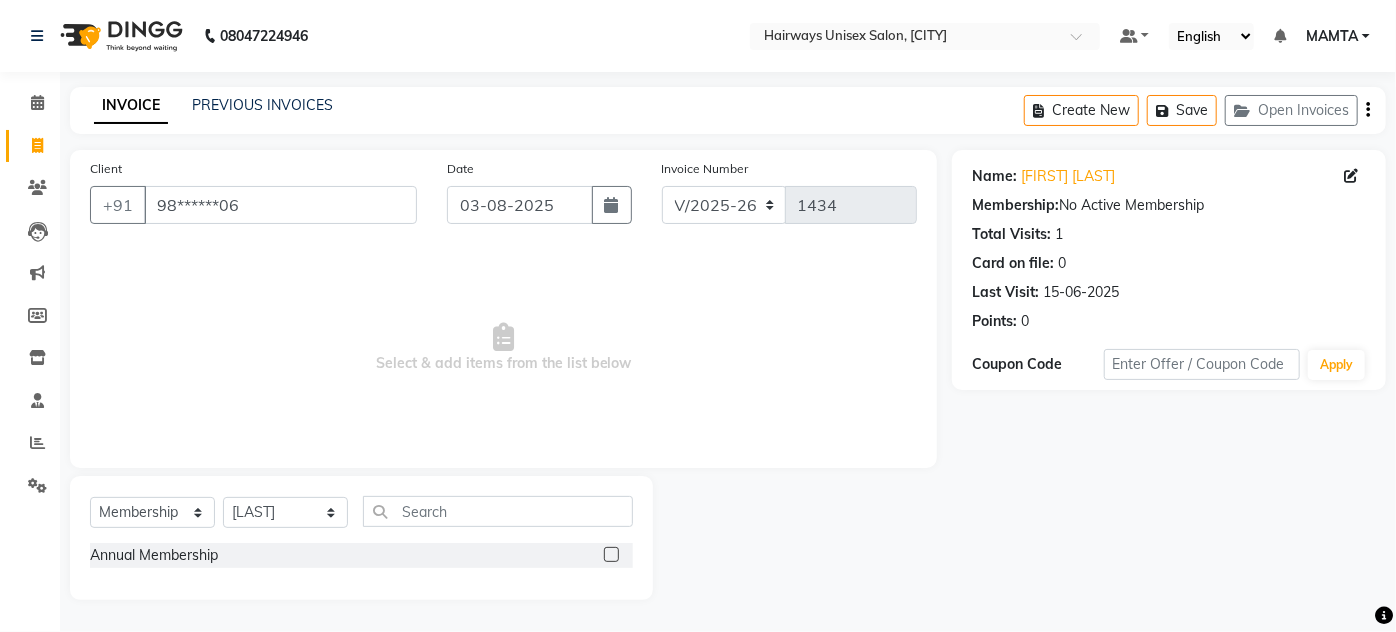 click 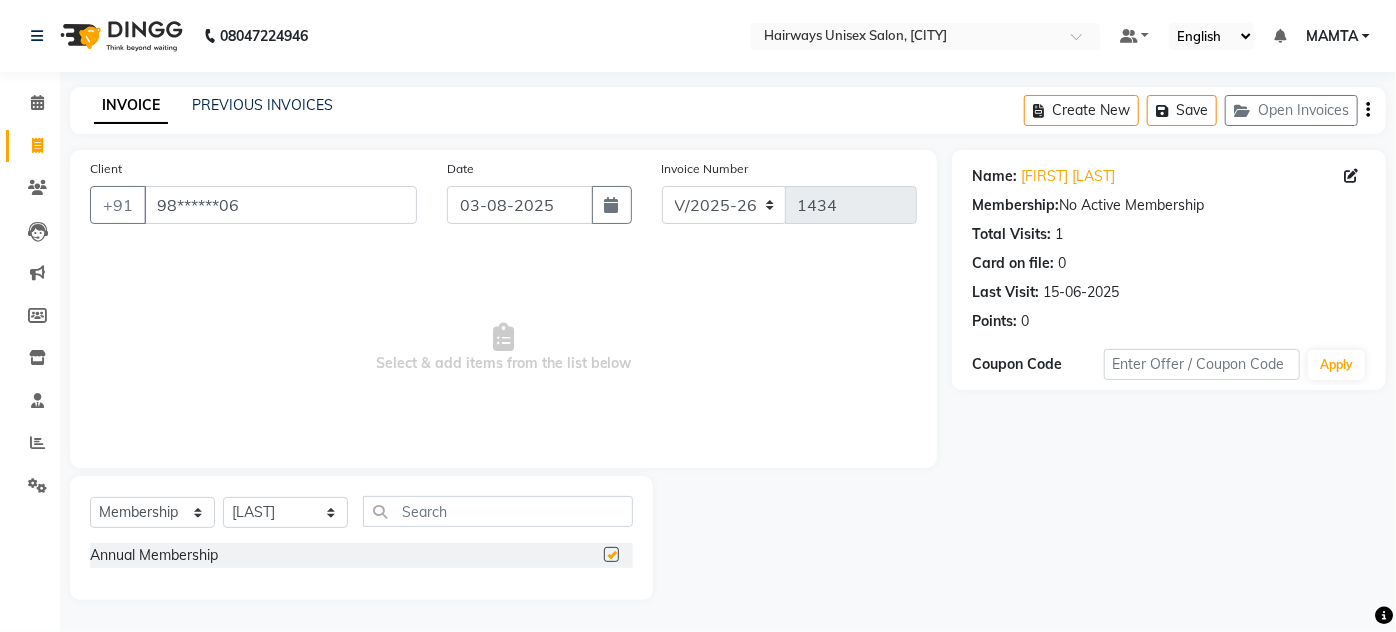 select on "select" 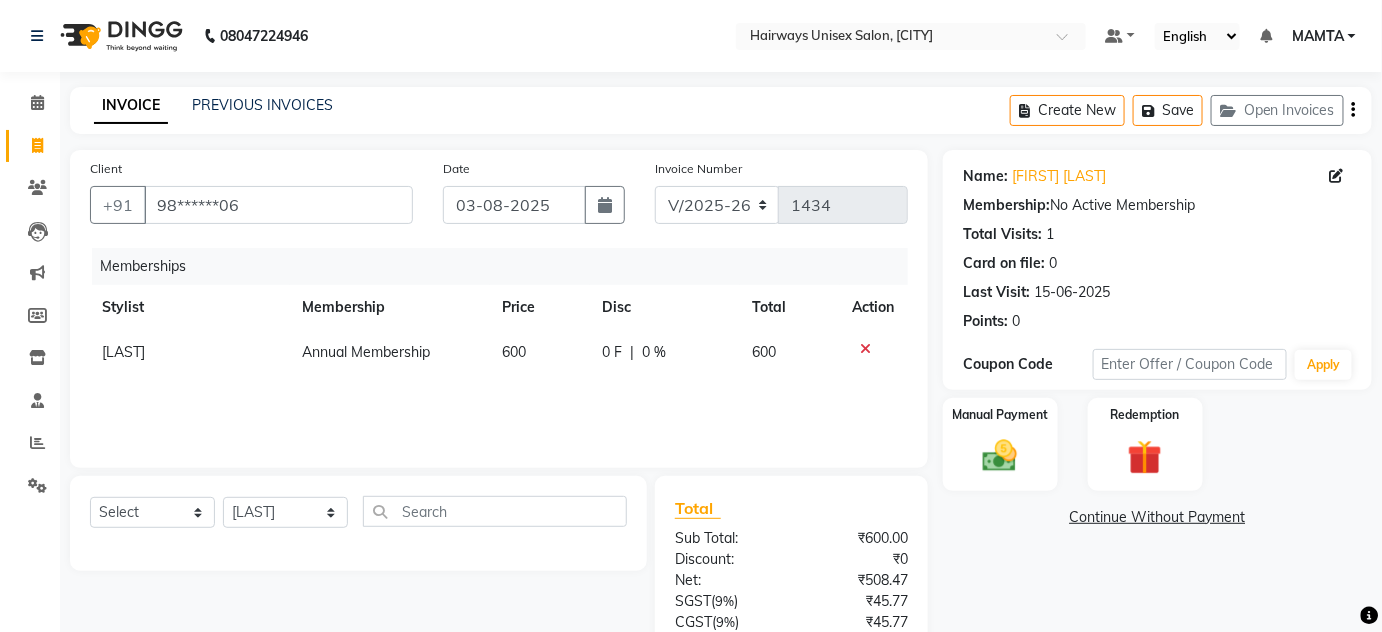 click 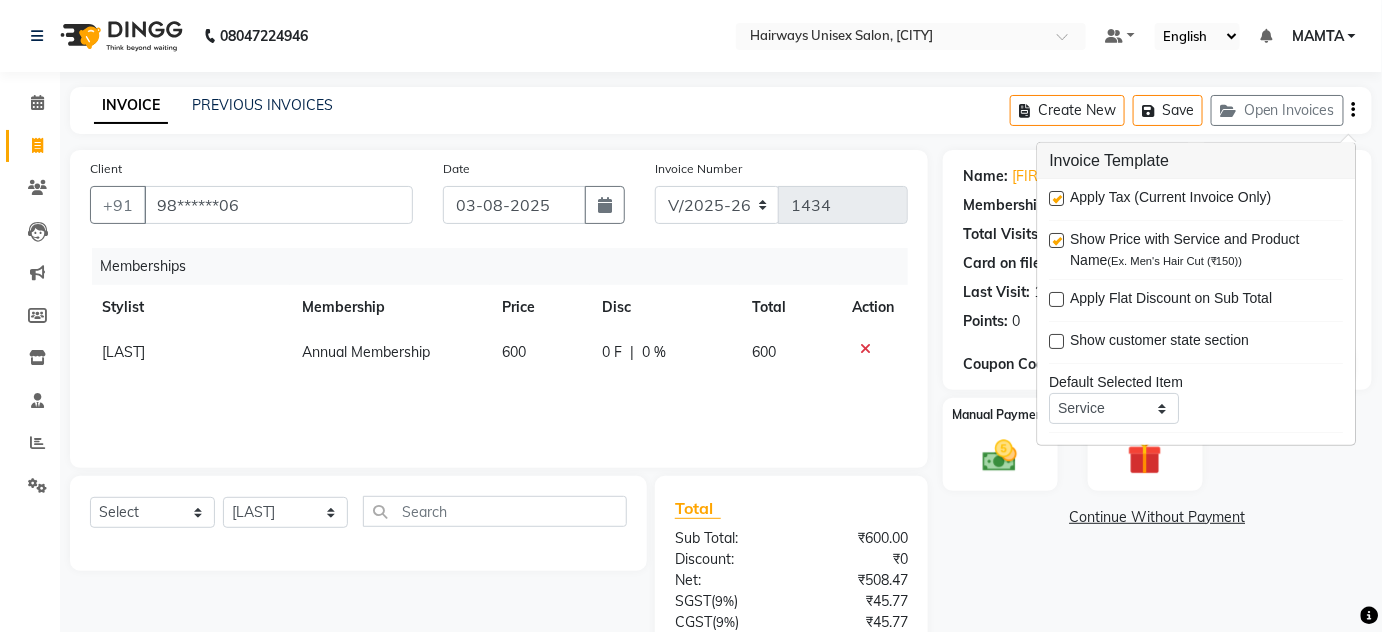 click at bounding box center [1057, 198] 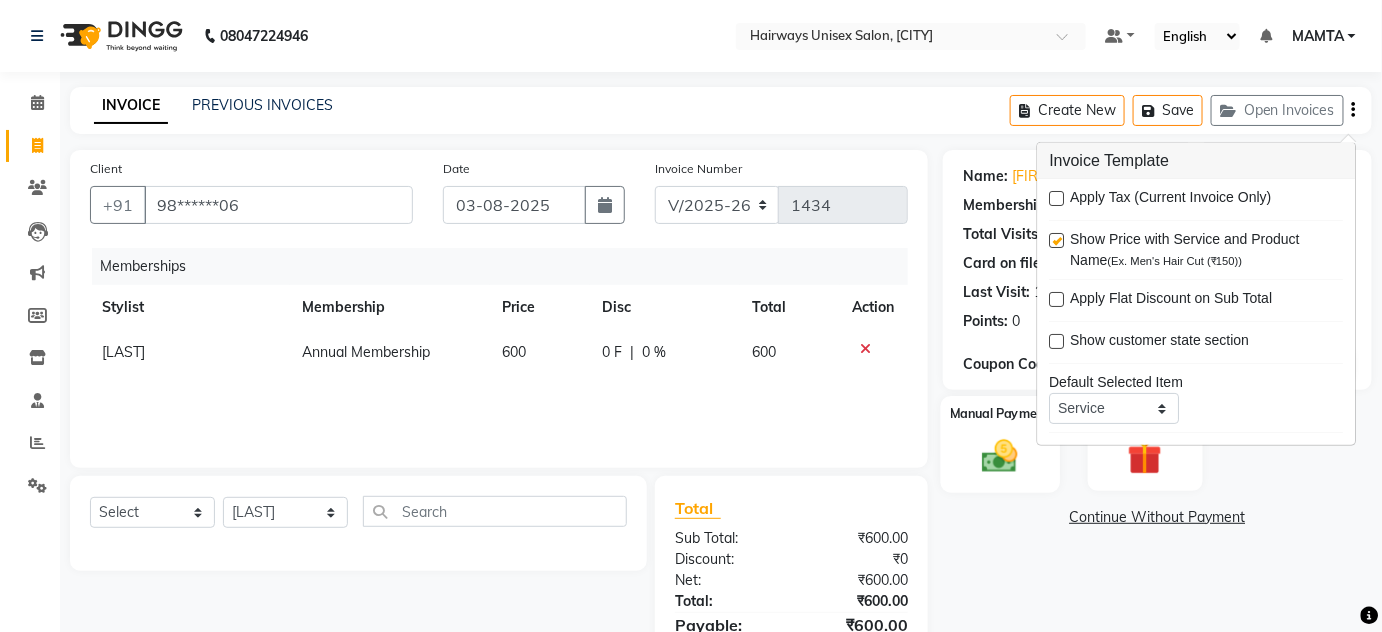 click 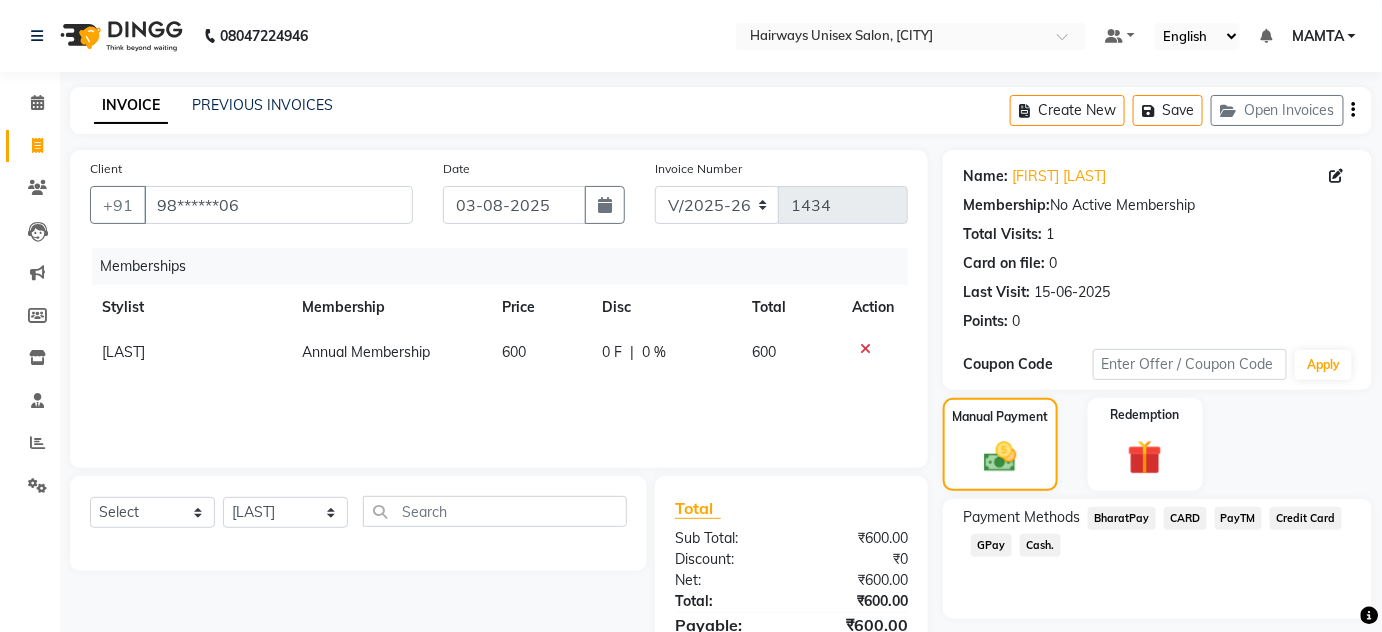 click on "Cash." 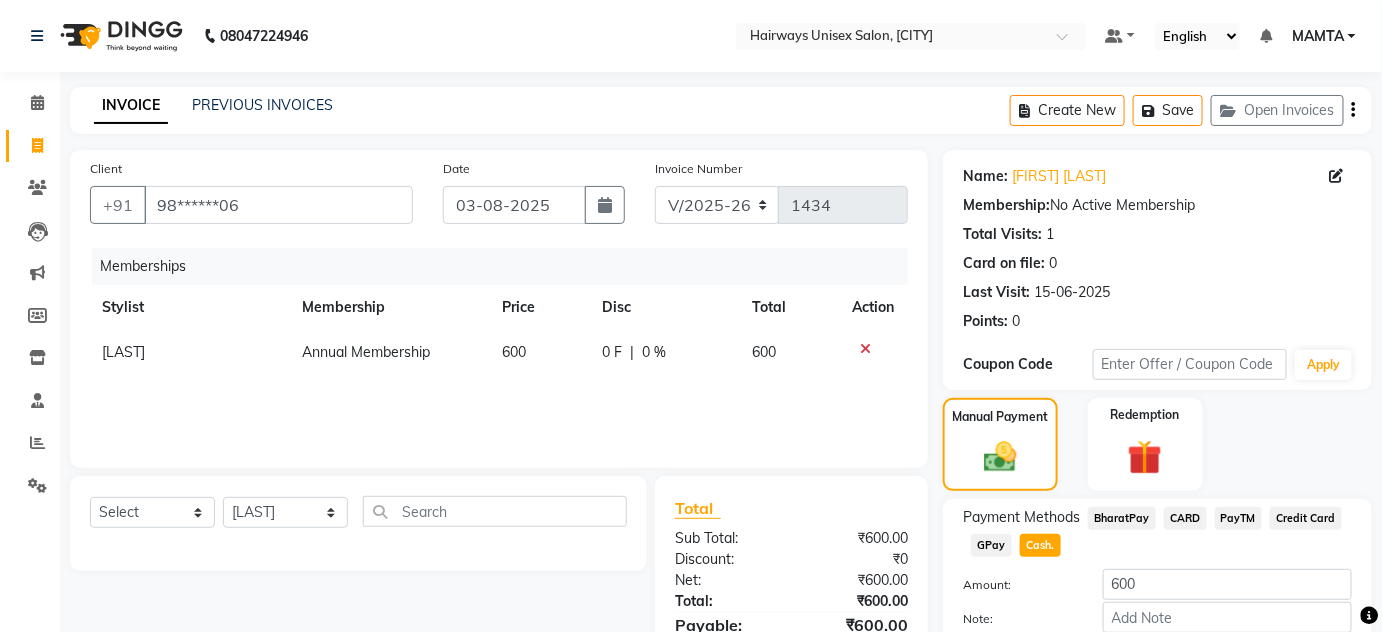 scroll, scrollTop: 112, scrollLeft: 0, axis: vertical 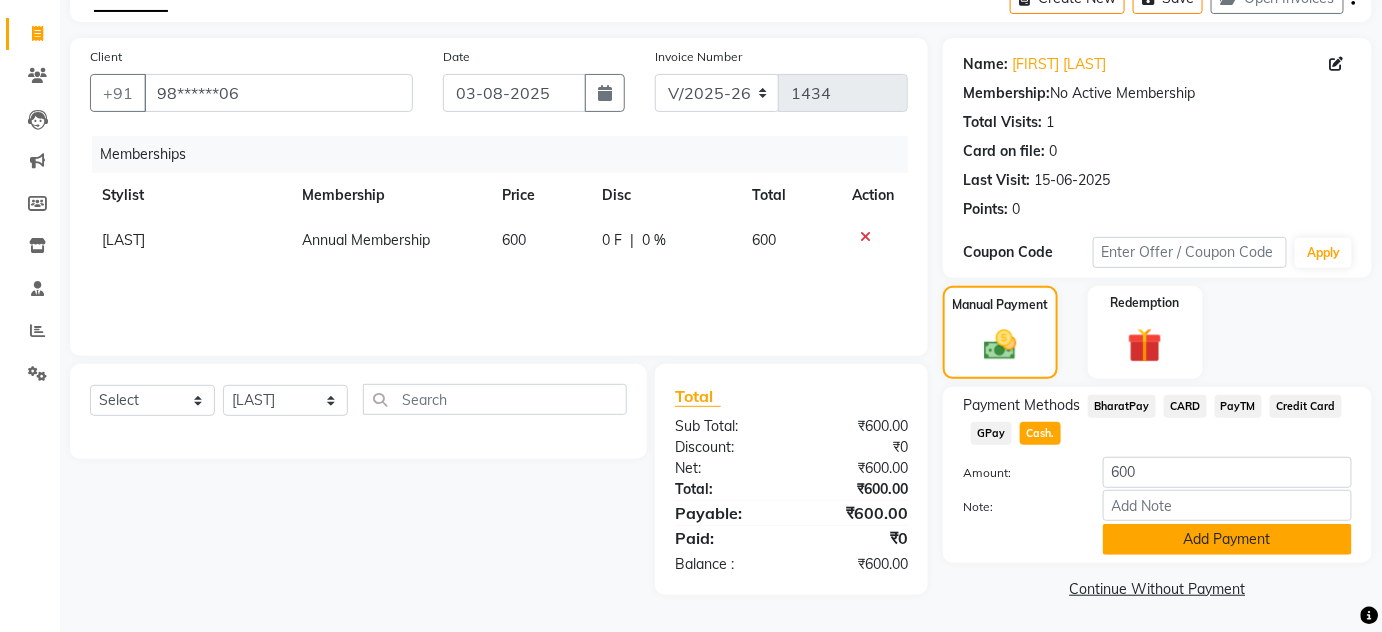click on "Add Payment" 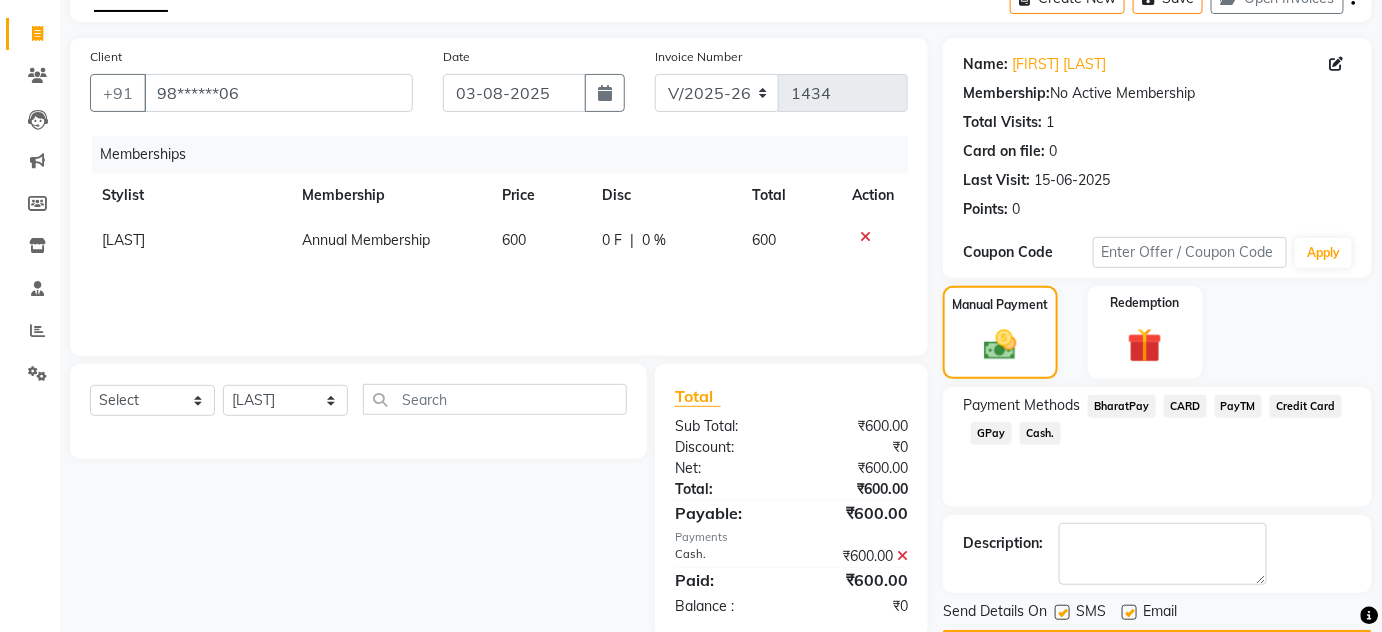scroll, scrollTop: 169, scrollLeft: 0, axis: vertical 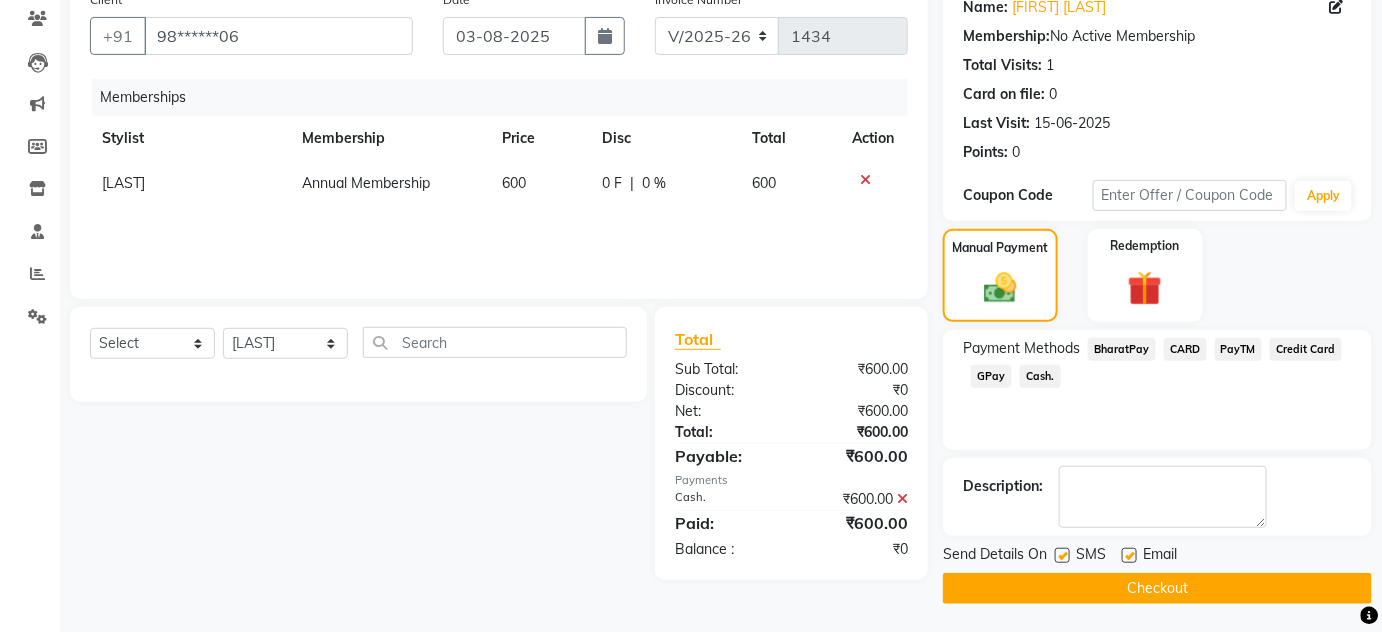 click on "Checkout" 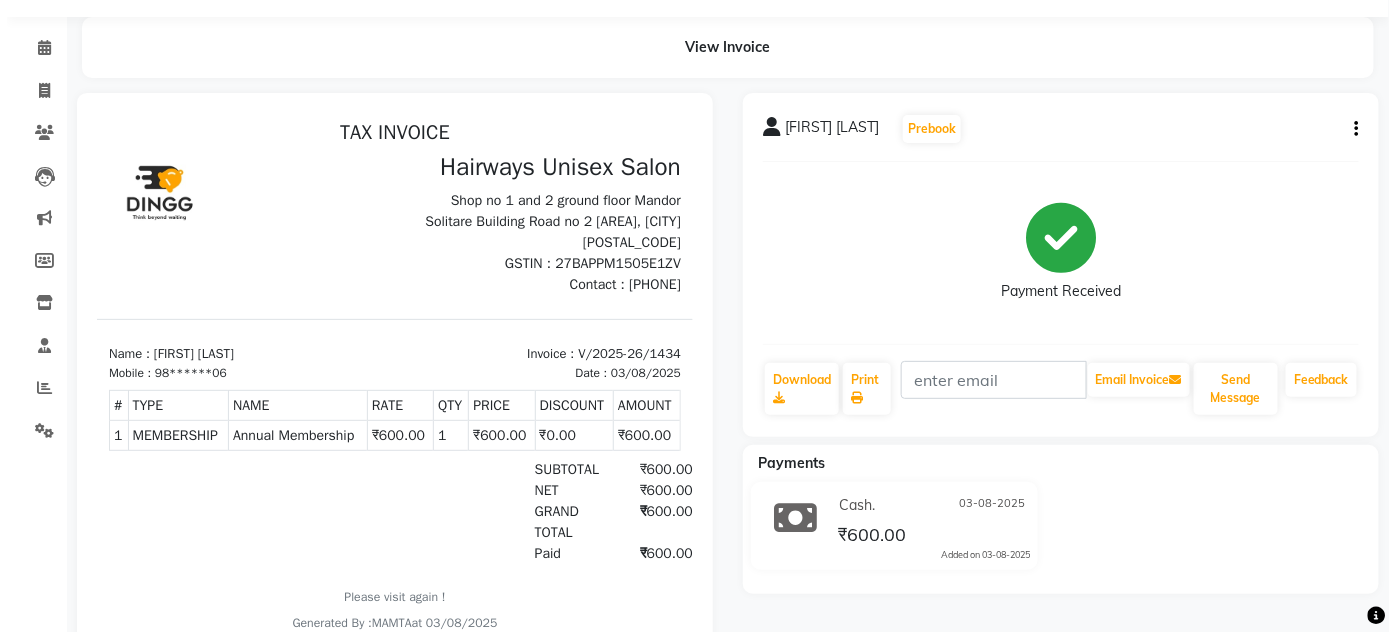 scroll, scrollTop: 0, scrollLeft: 0, axis: both 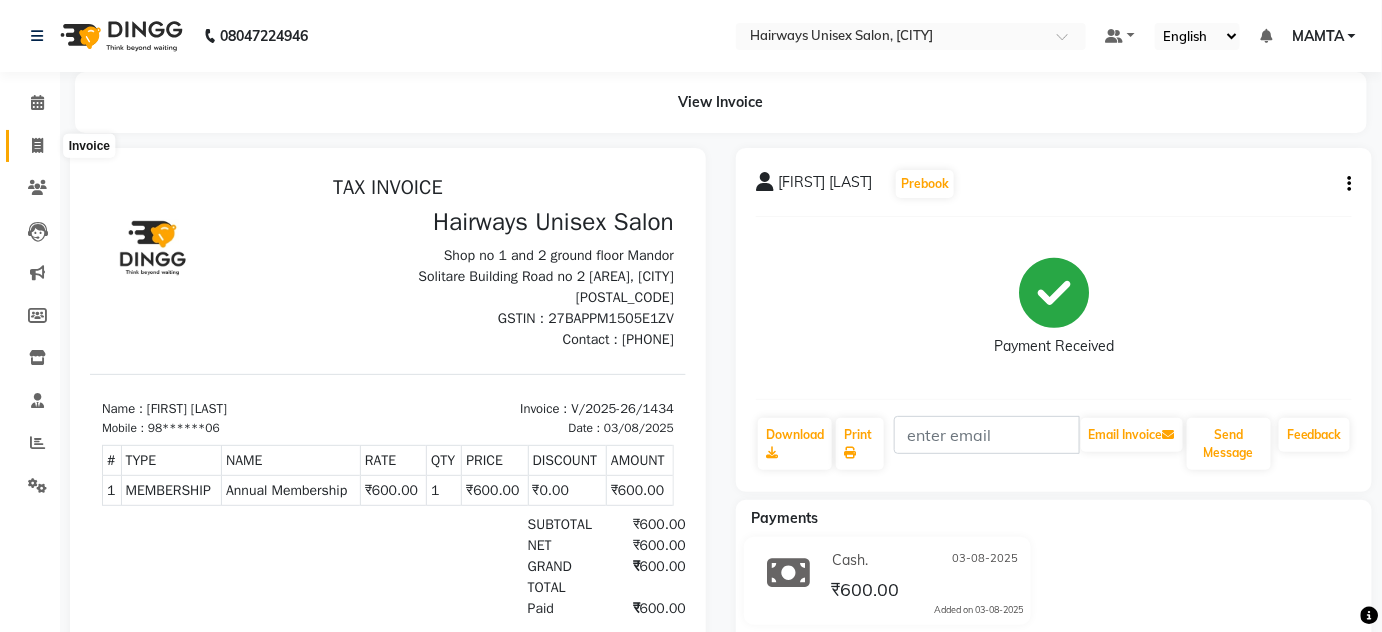 click 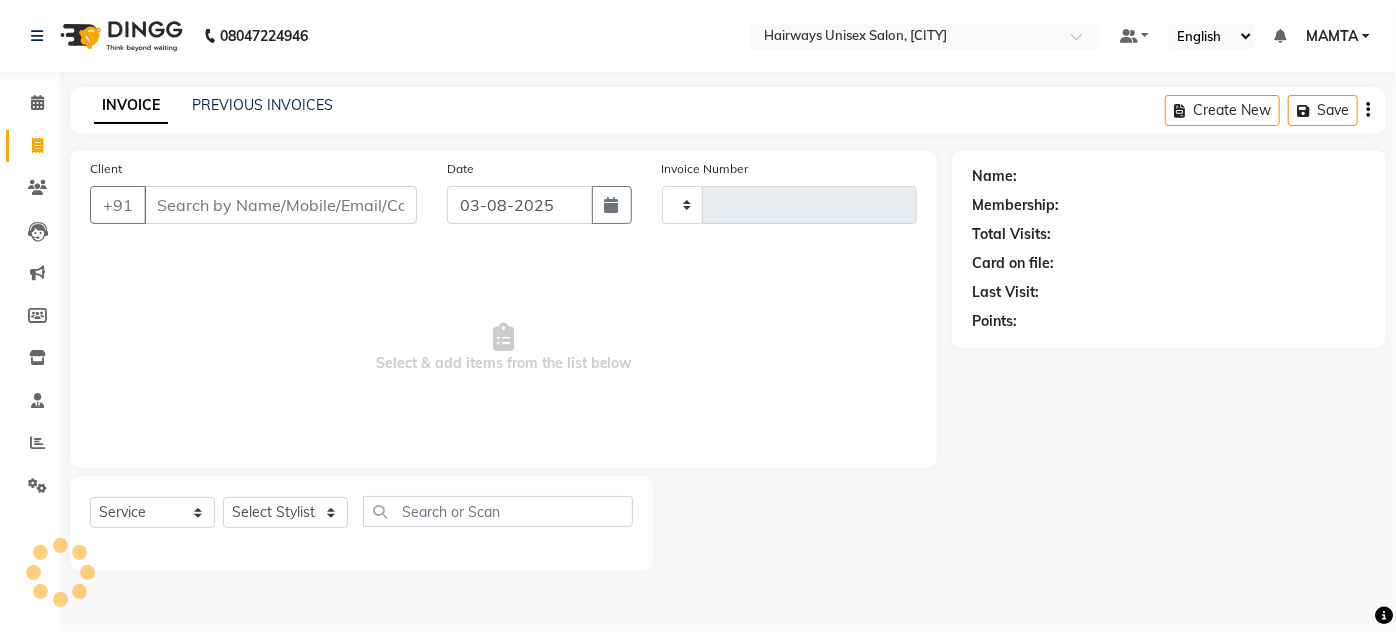 type on "1435" 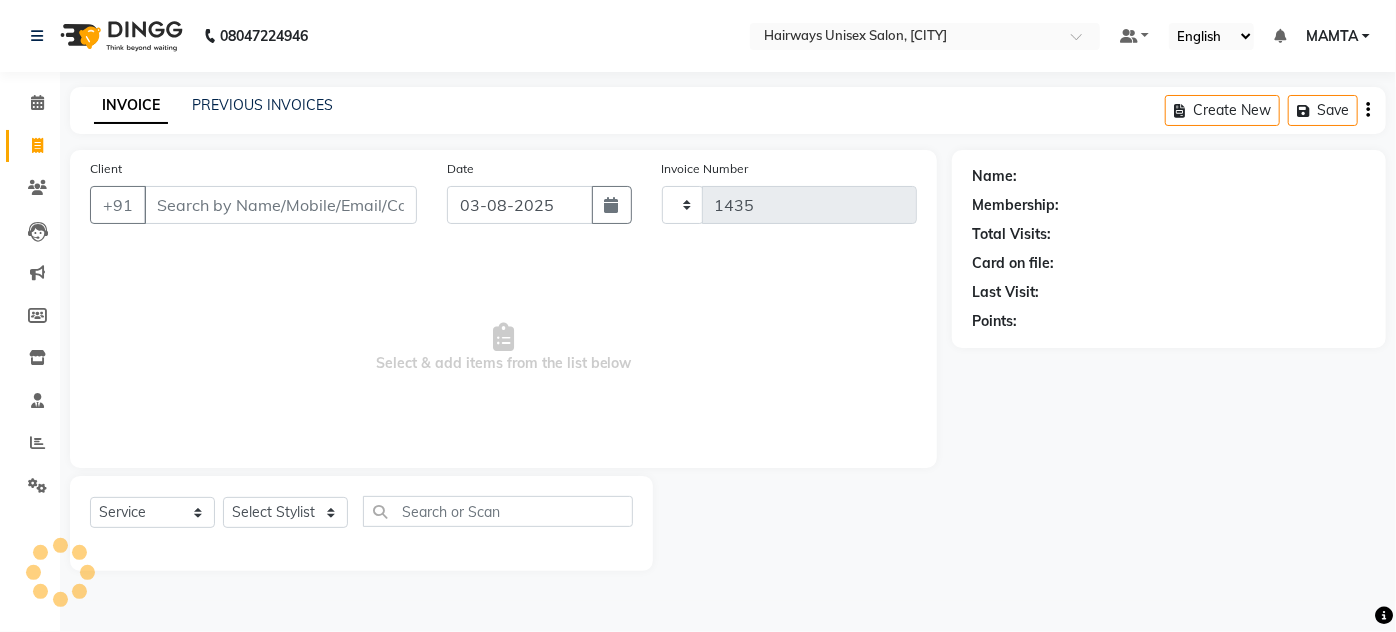 select on "8320" 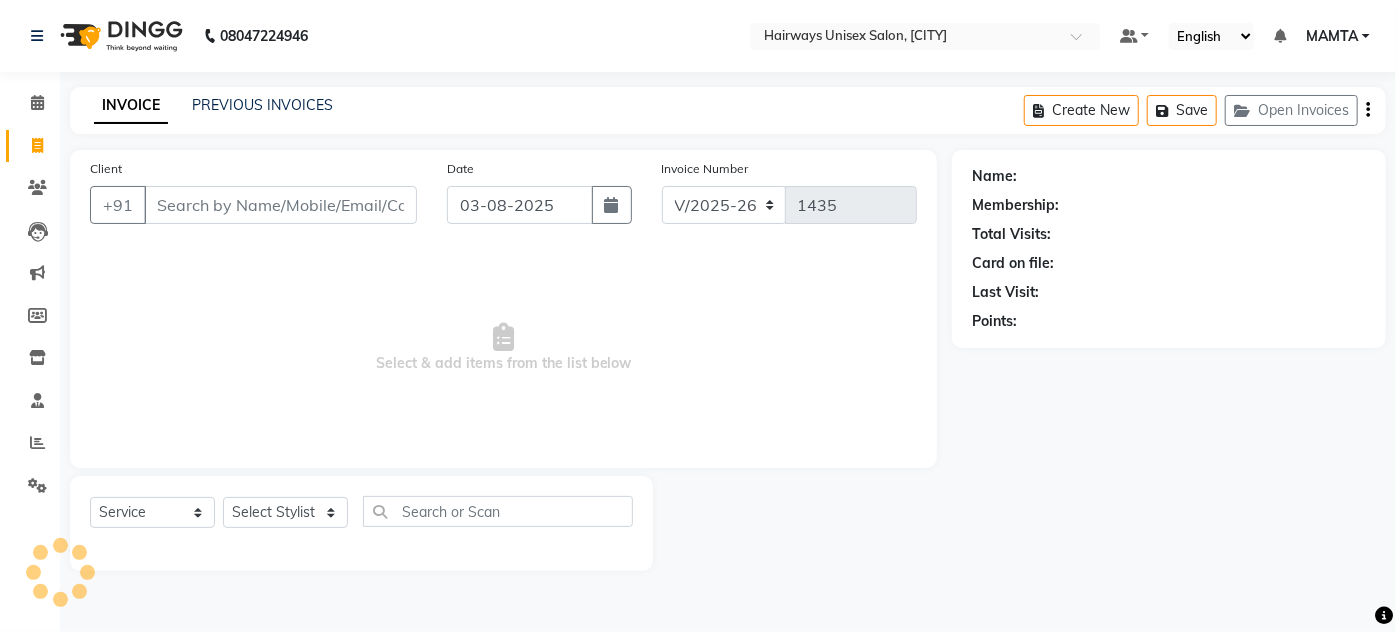 click on "Client" at bounding box center [280, 205] 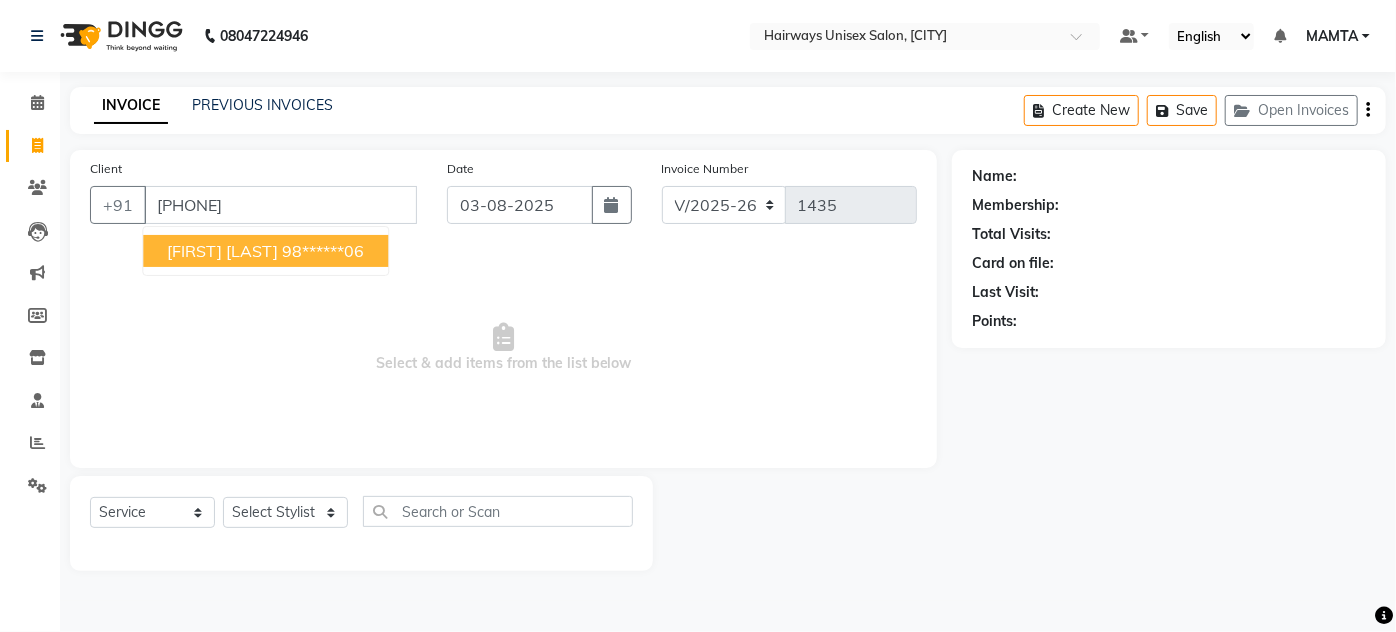type on "[PHONE]" 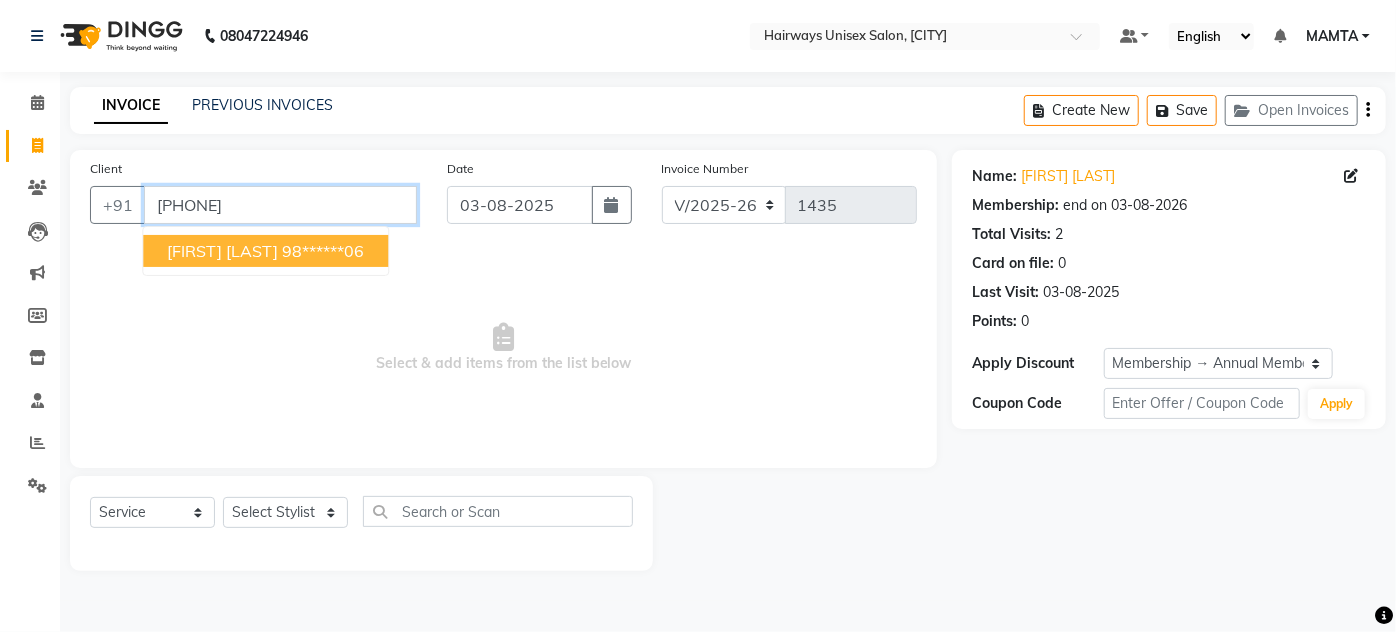 click on "[PHONE]" at bounding box center (280, 205) 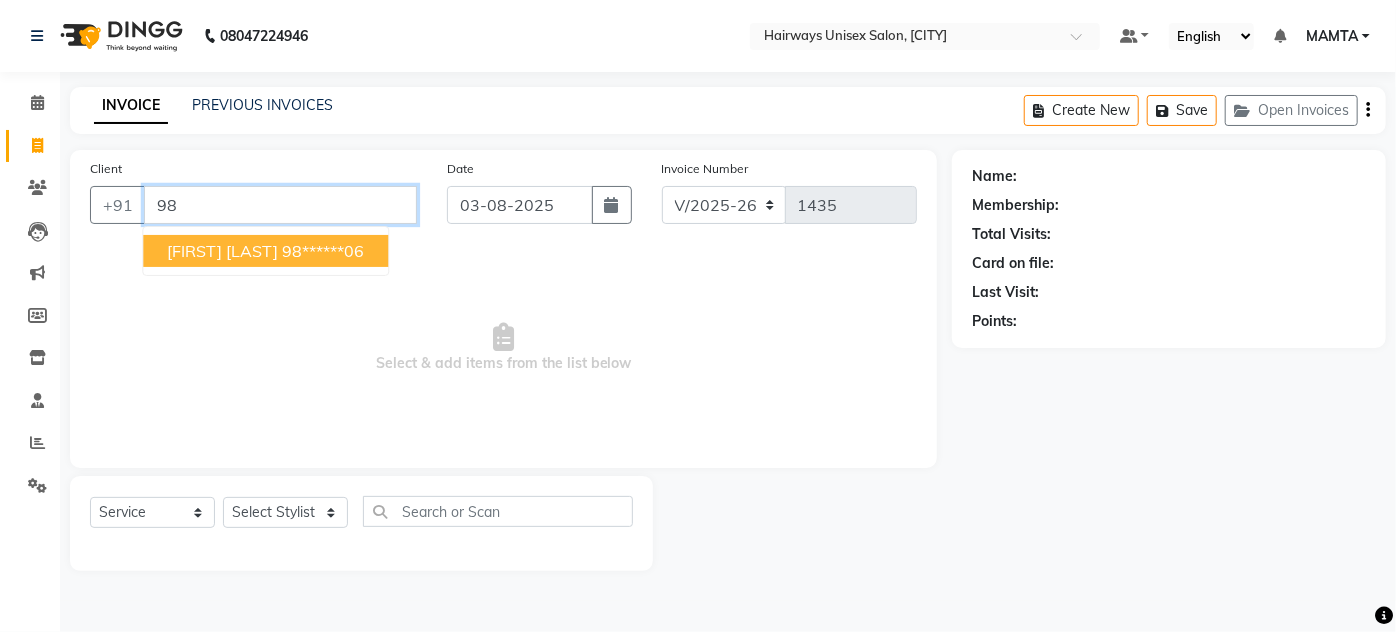 type on "9" 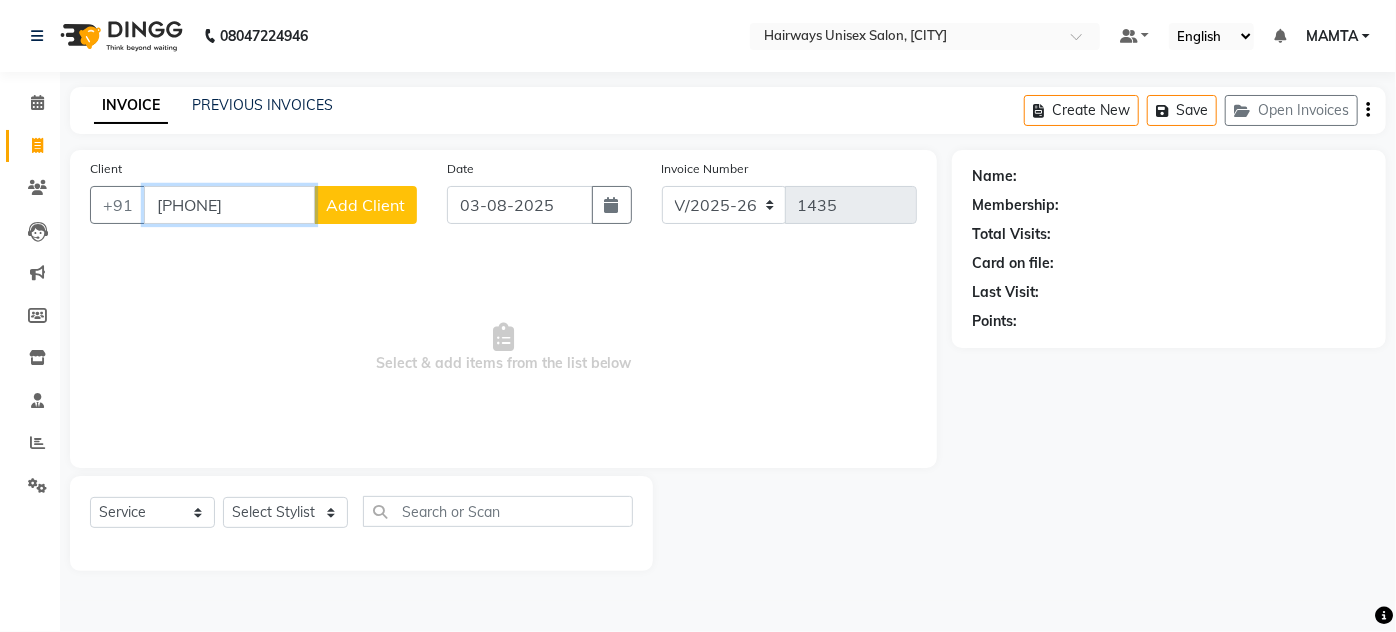 type on "[PHONE]" 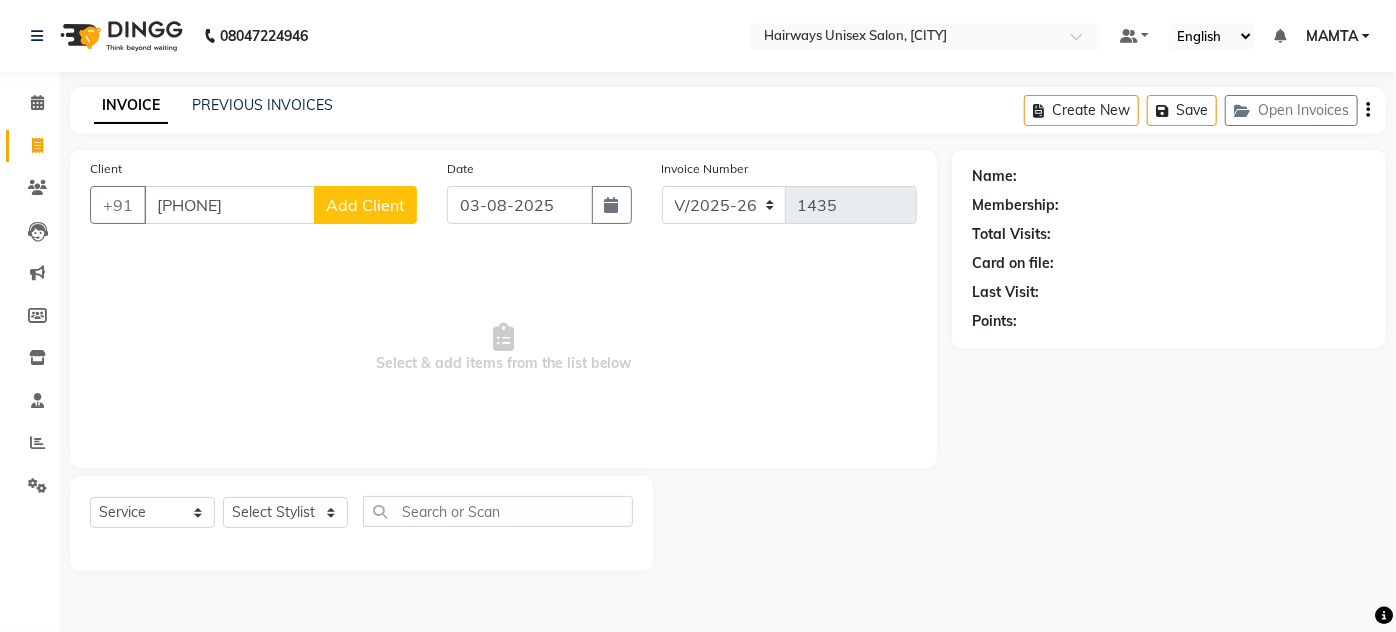click on "Add Client" 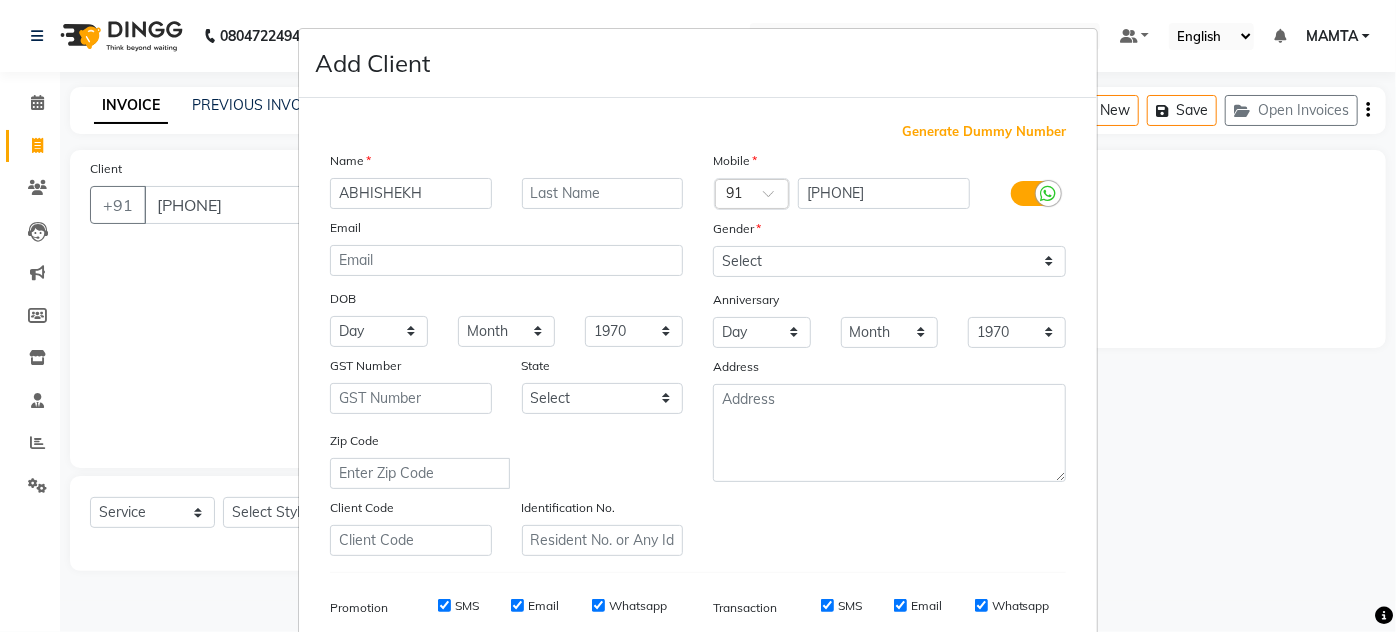 type on "ABHISHEKH" 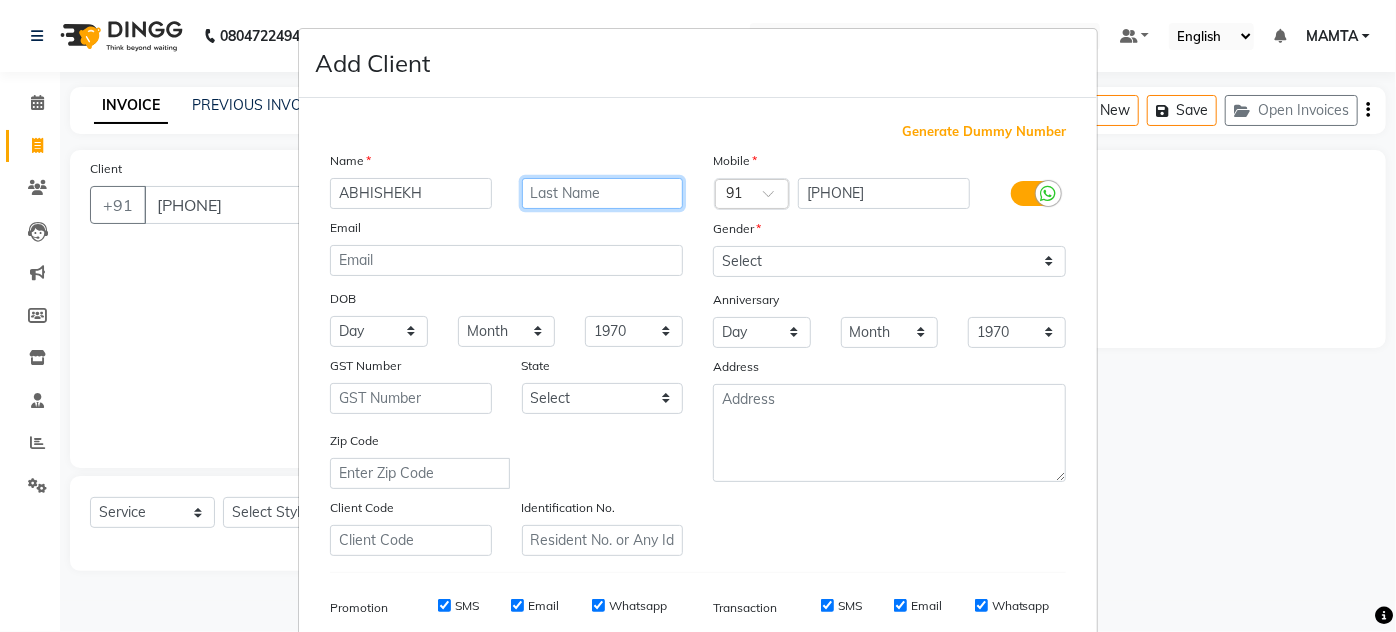 click at bounding box center [603, 193] 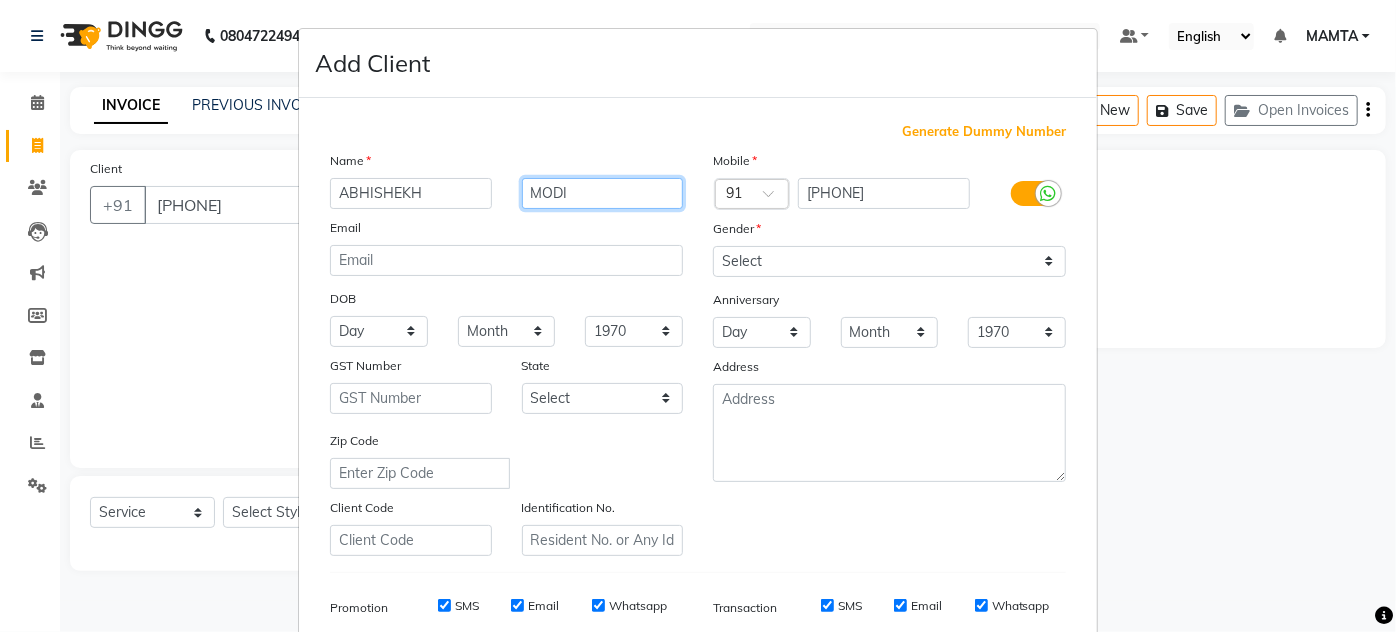 type on "MODI" 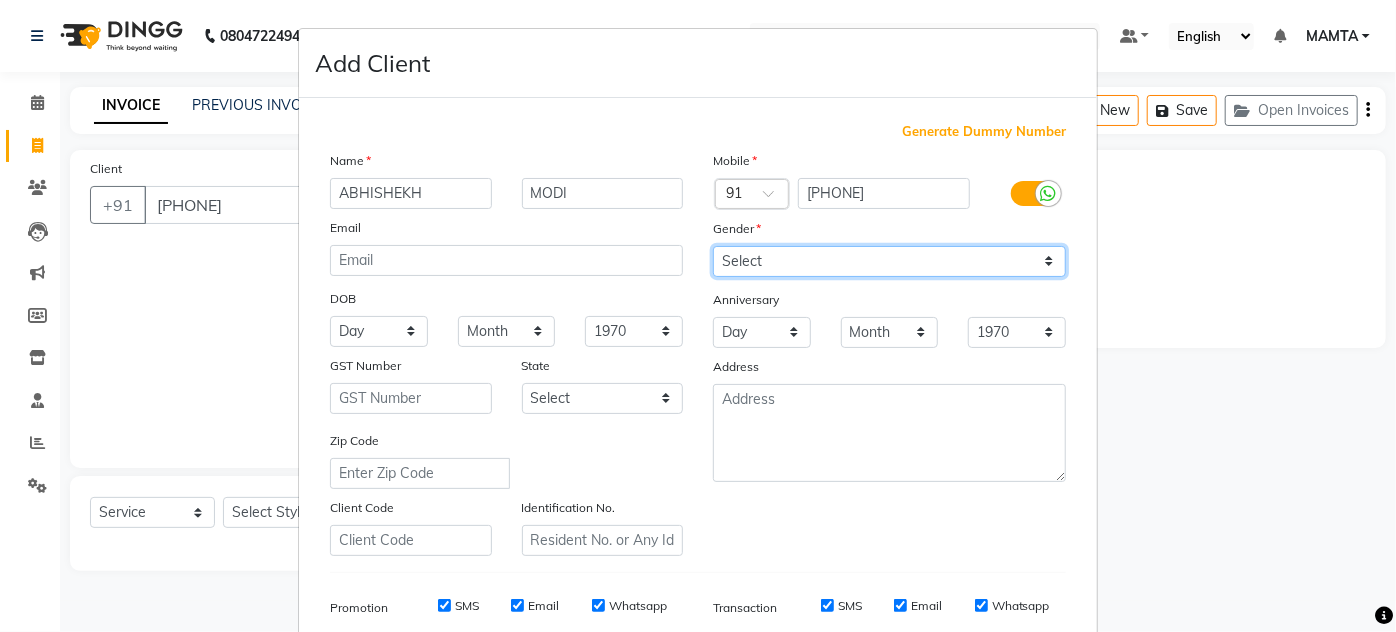 click on "Select Male Female Other Prefer Not To Say" at bounding box center (889, 261) 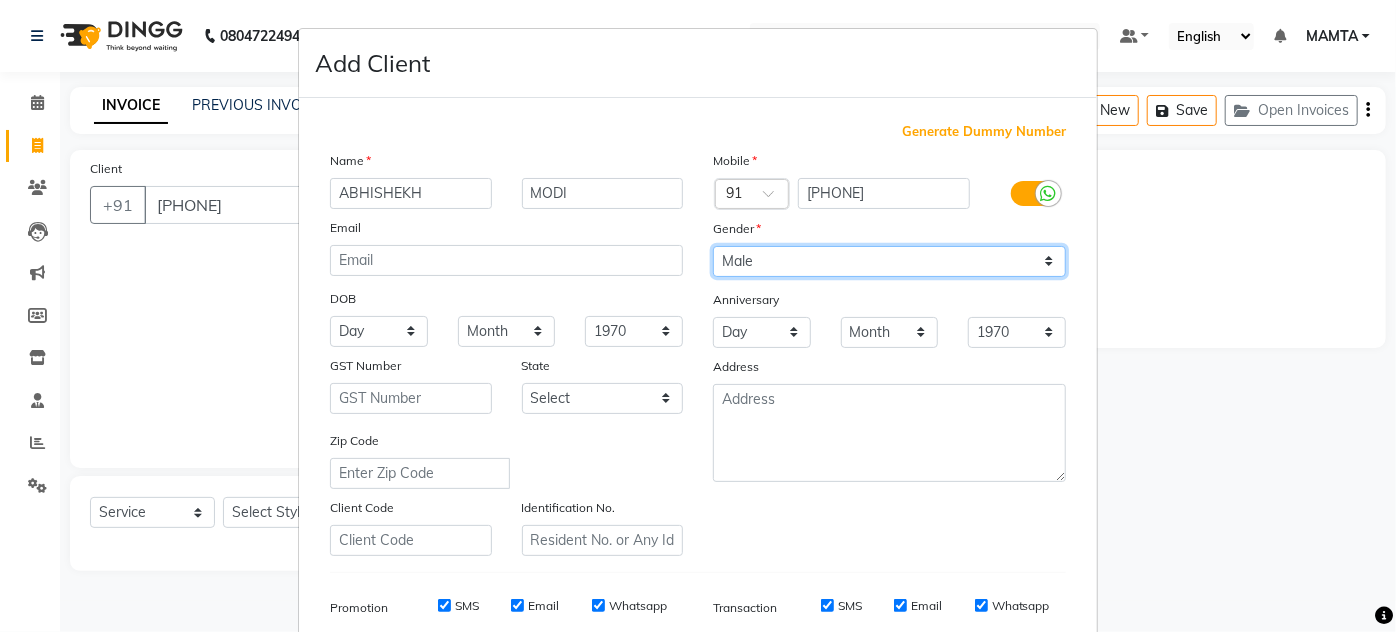 click on "Select Male Female Other Prefer Not To Say" at bounding box center (889, 261) 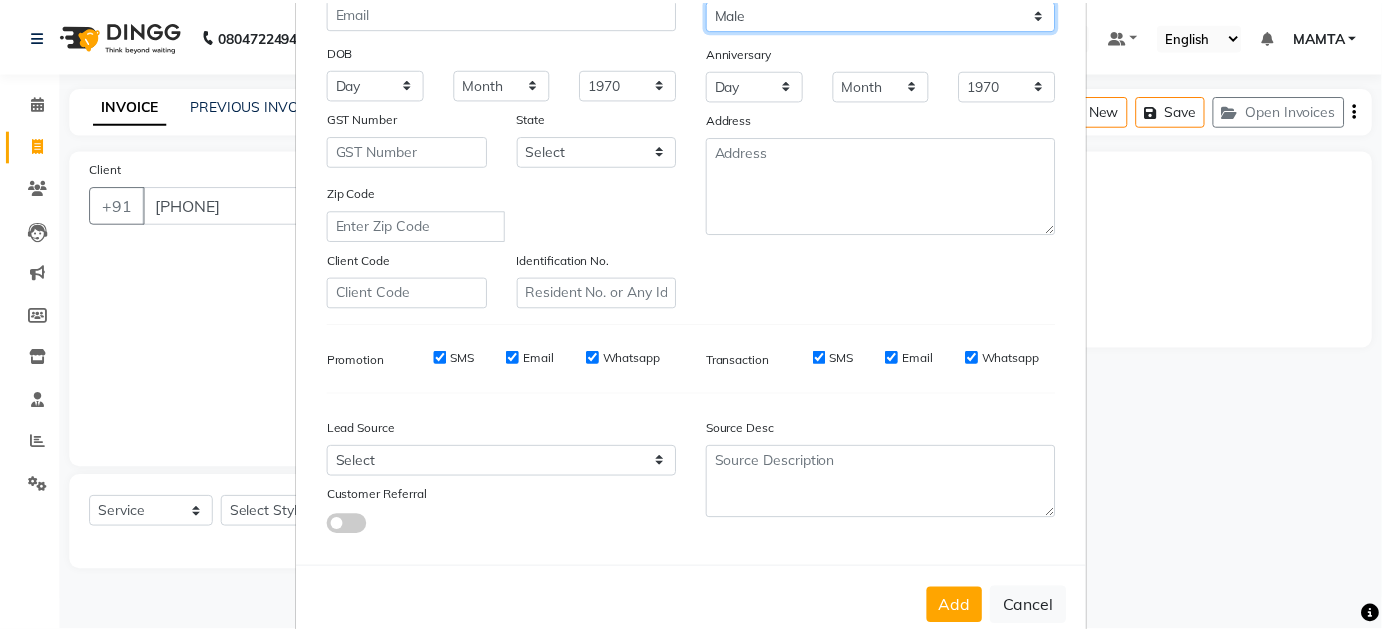 scroll, scrollTop: 290, scrollLeft: 0, axis: vertical 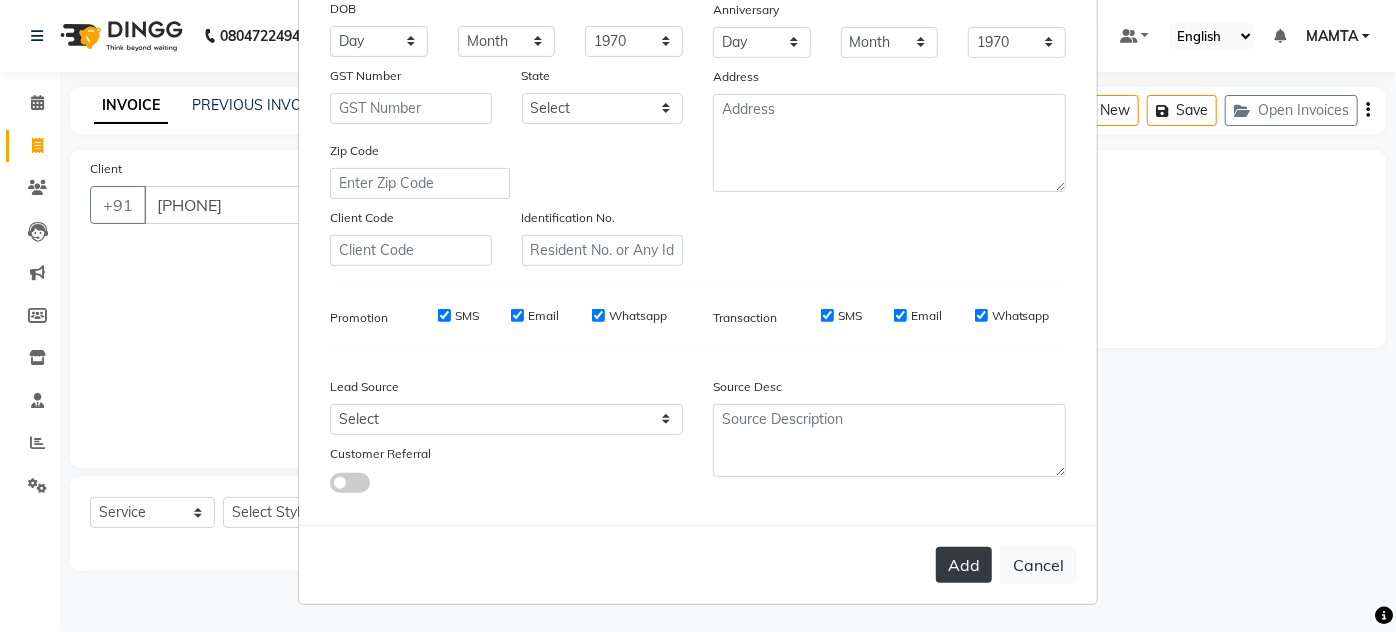 click on "Add" at bounding box center (964, 565) 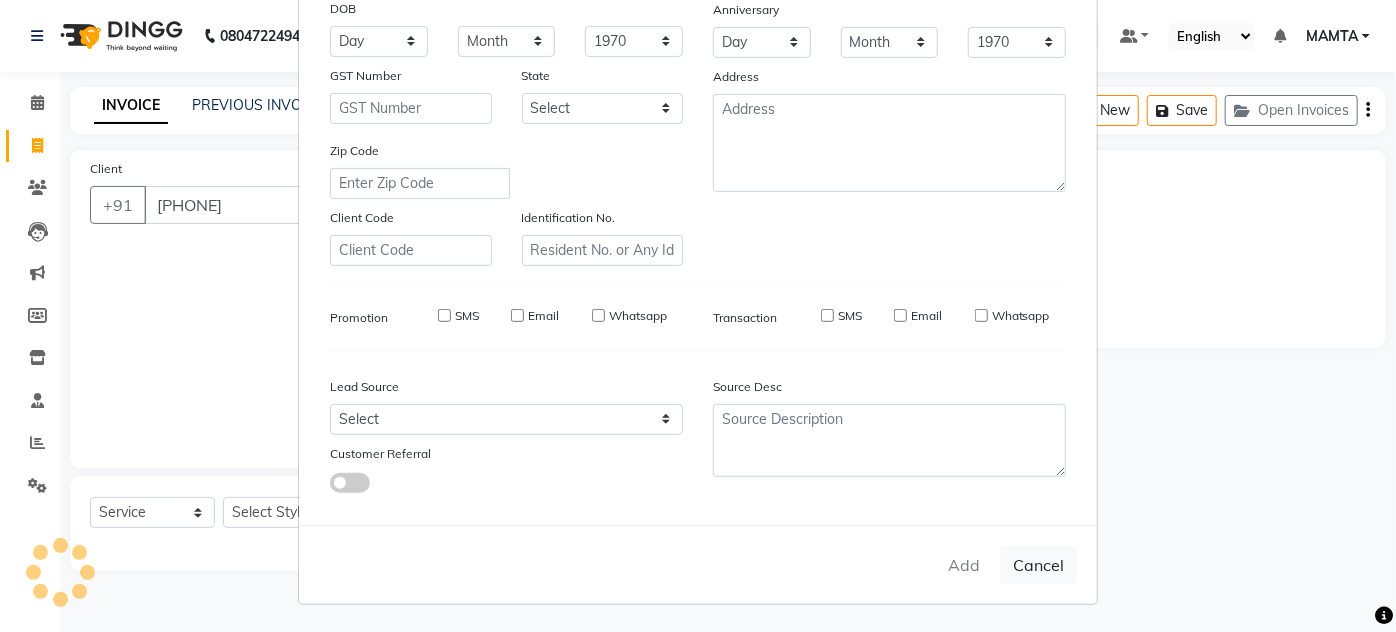 type on "94******77" 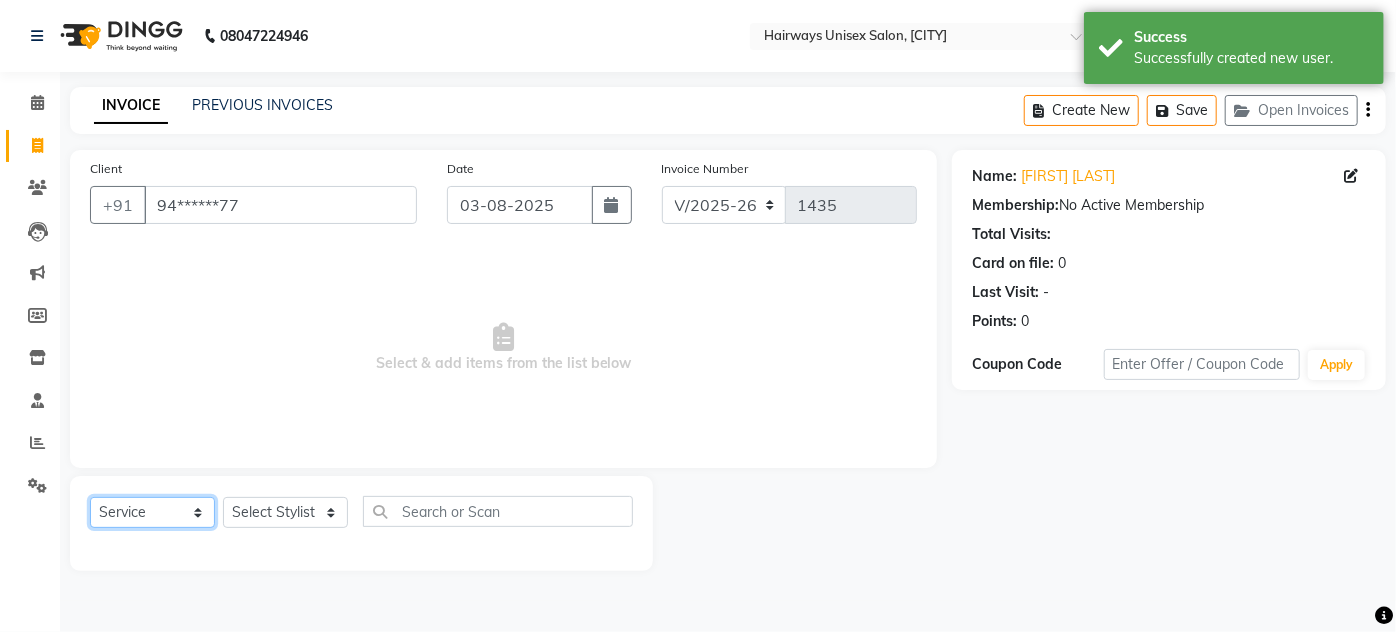 click on "Select  Service  Product  Membership  Package Voucher Prepaid Gift Card" 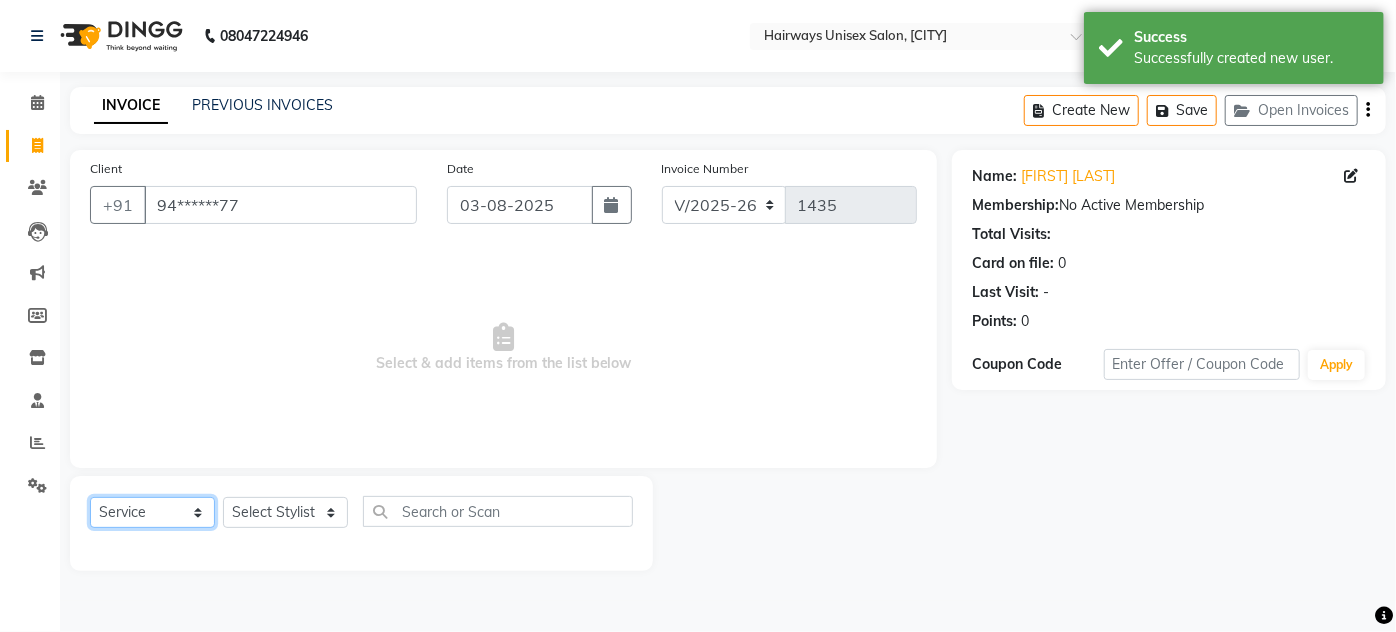 select on "membership" 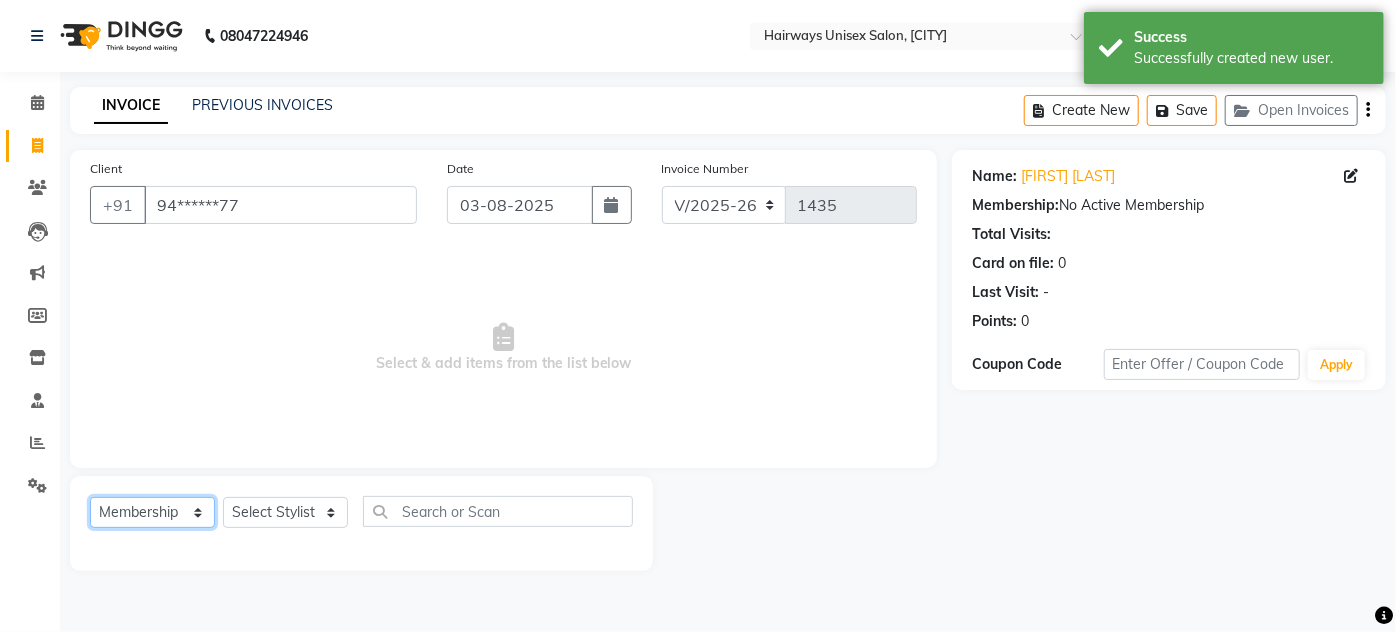 click on "Select  Service  Product  Membership  Package Voucher Prepaid Gift Card" 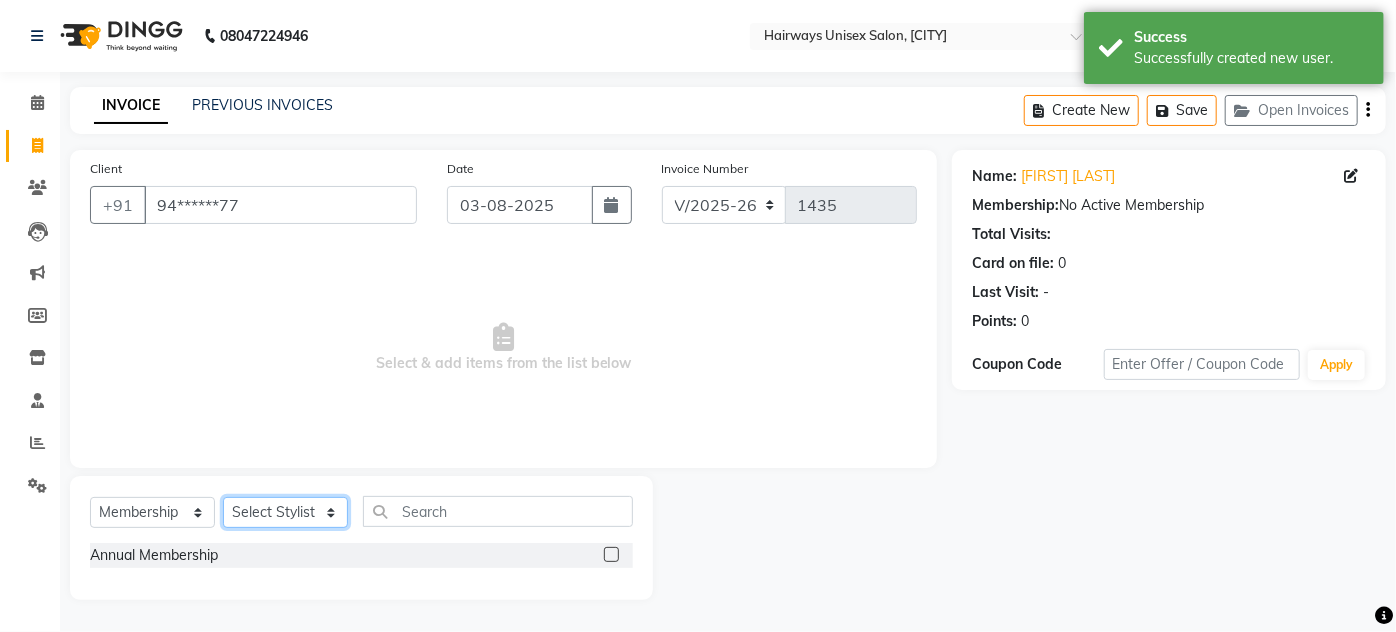 click on "Select Stylist [FIRST] [LAST] [FIRST] [FIRST] [FIRST] [FIRST] [FIRST] [FIRST] [FIRST] [FIRST] [FIRST] [FIRST] [FIRST] [FIRST]" 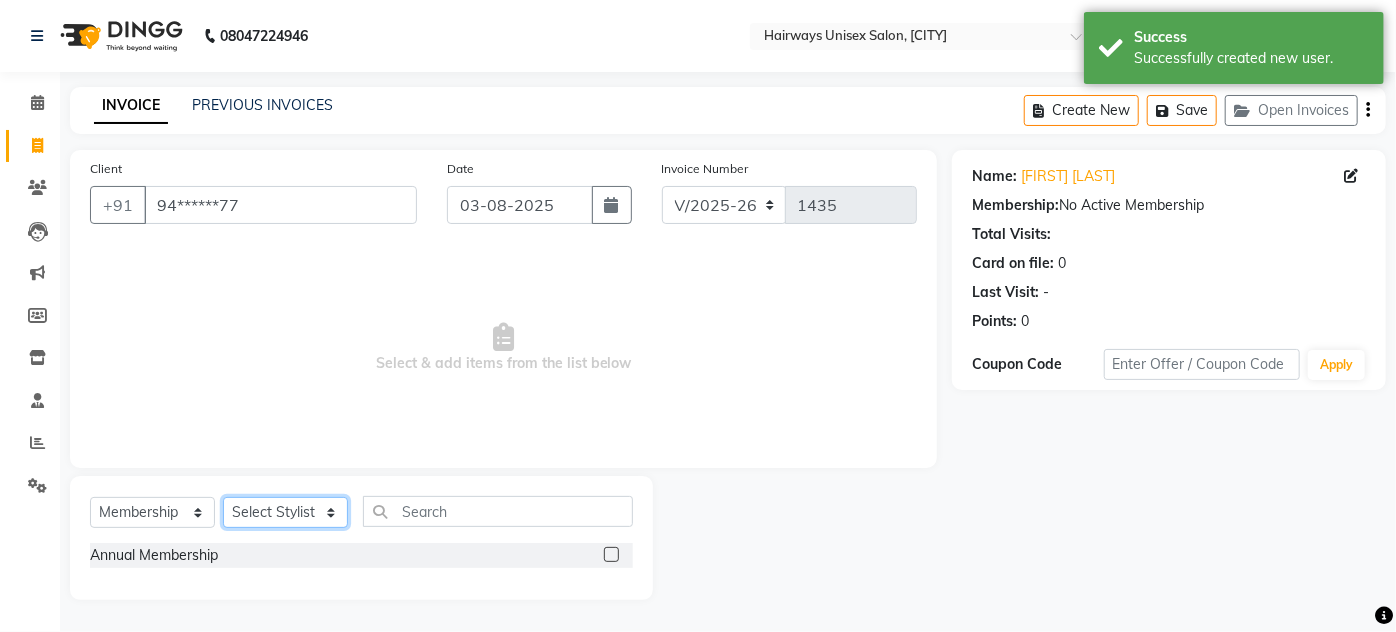 select on "80504" 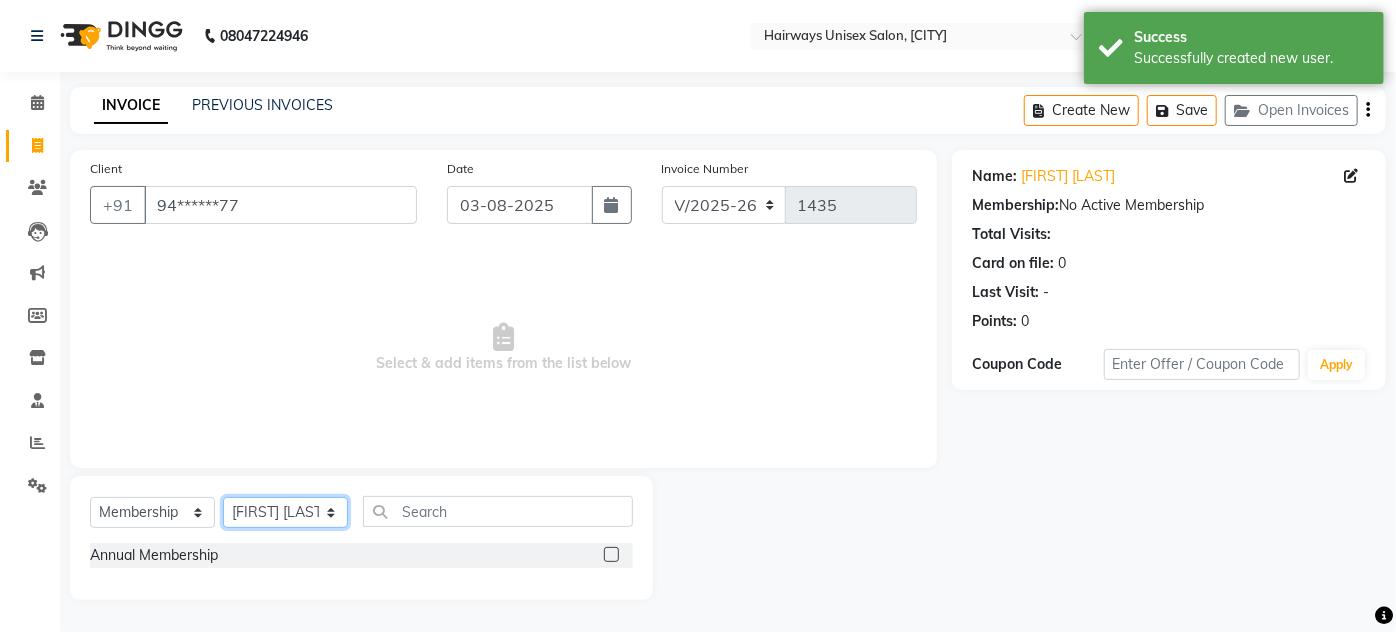 click on "Select Stylist [FIRST] [LAST] [FIRST] [FIRST] [FIRST] [FIRST] [FIRST] [FIRST] [FIRST] [FIRST] [FIRST] [FIRST] [FIRST] [FIRST]" 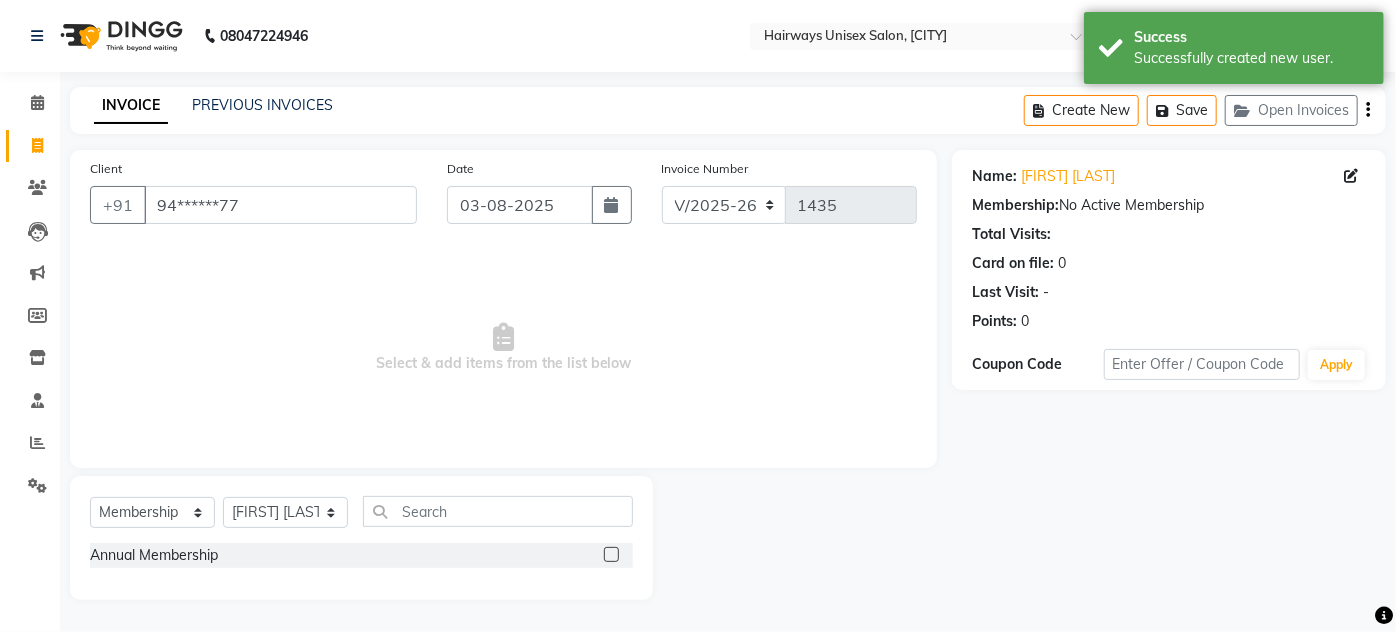 click 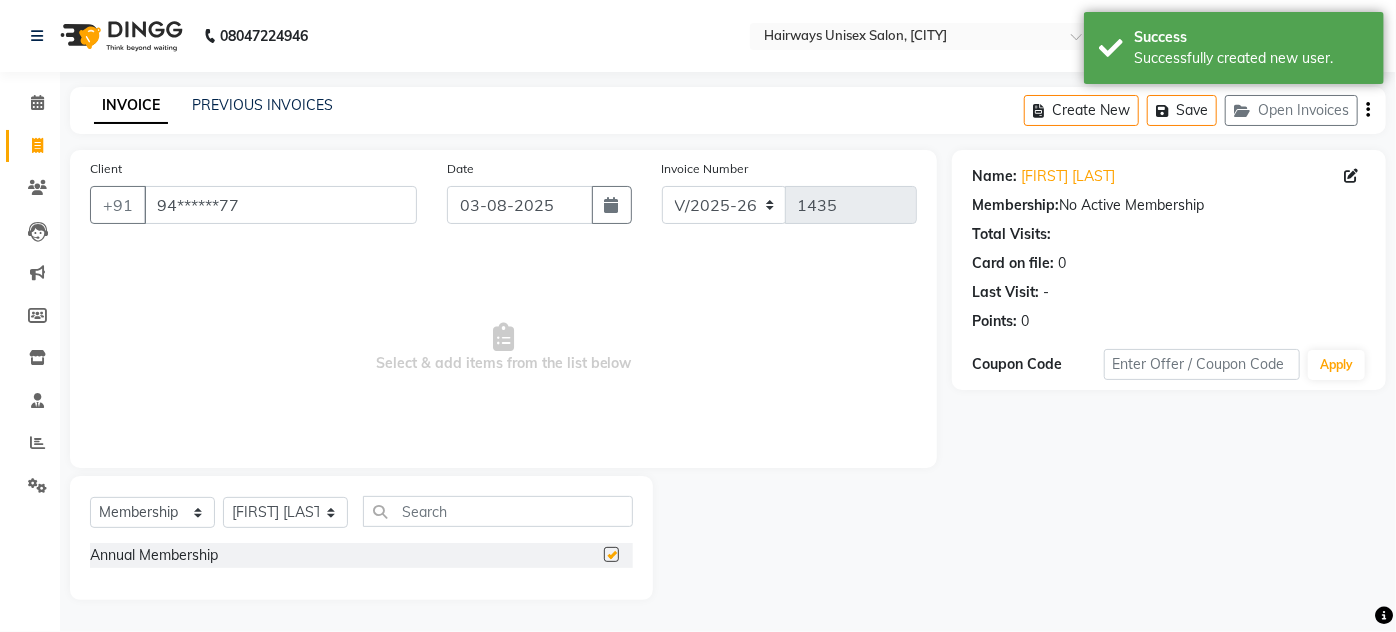 select on "select" 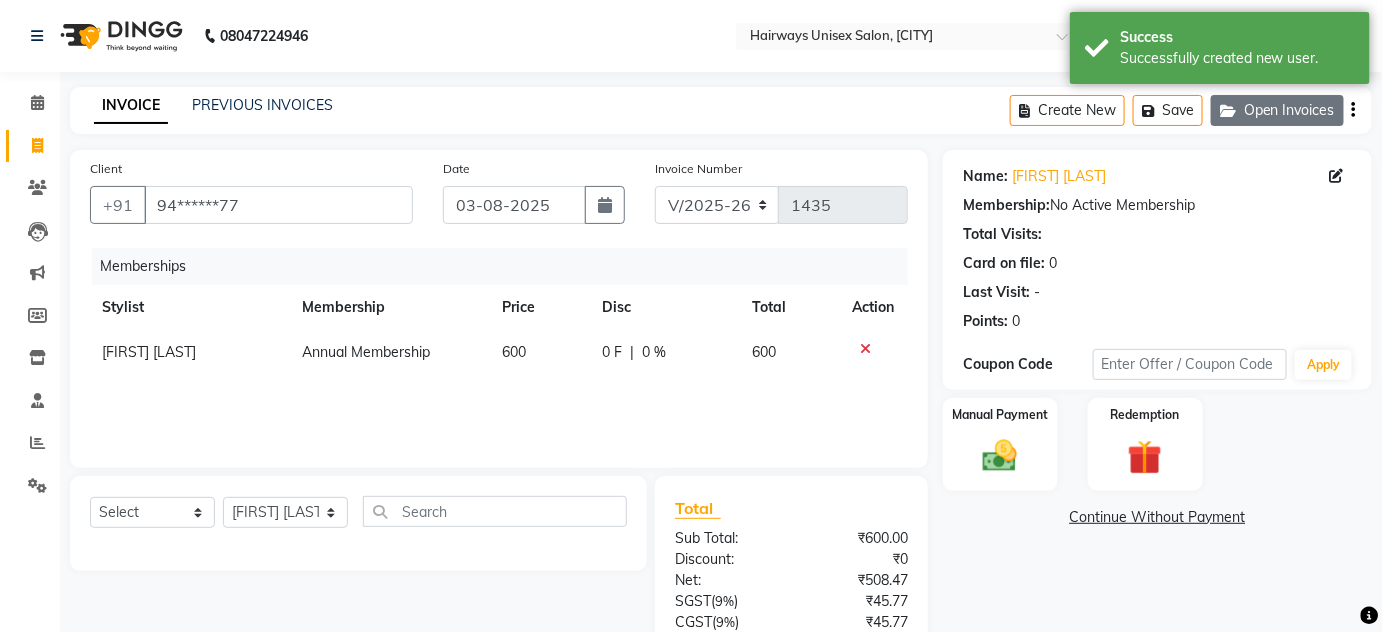 click on "Open Invoices" 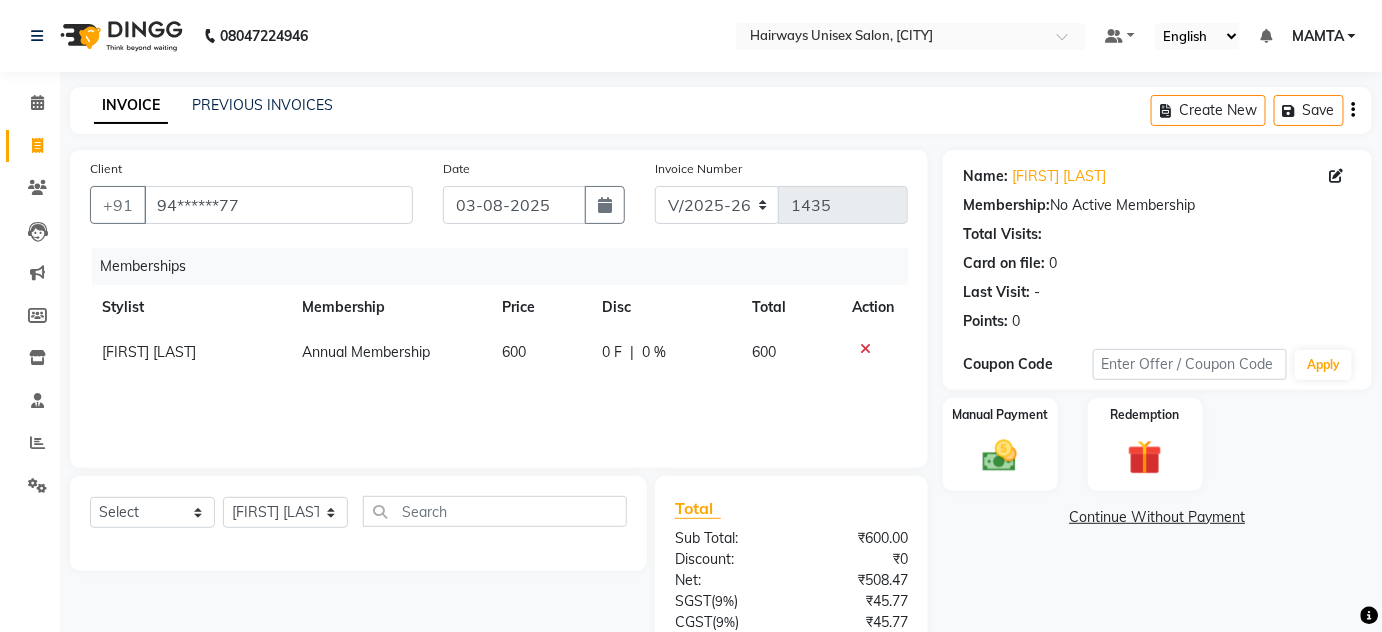 click 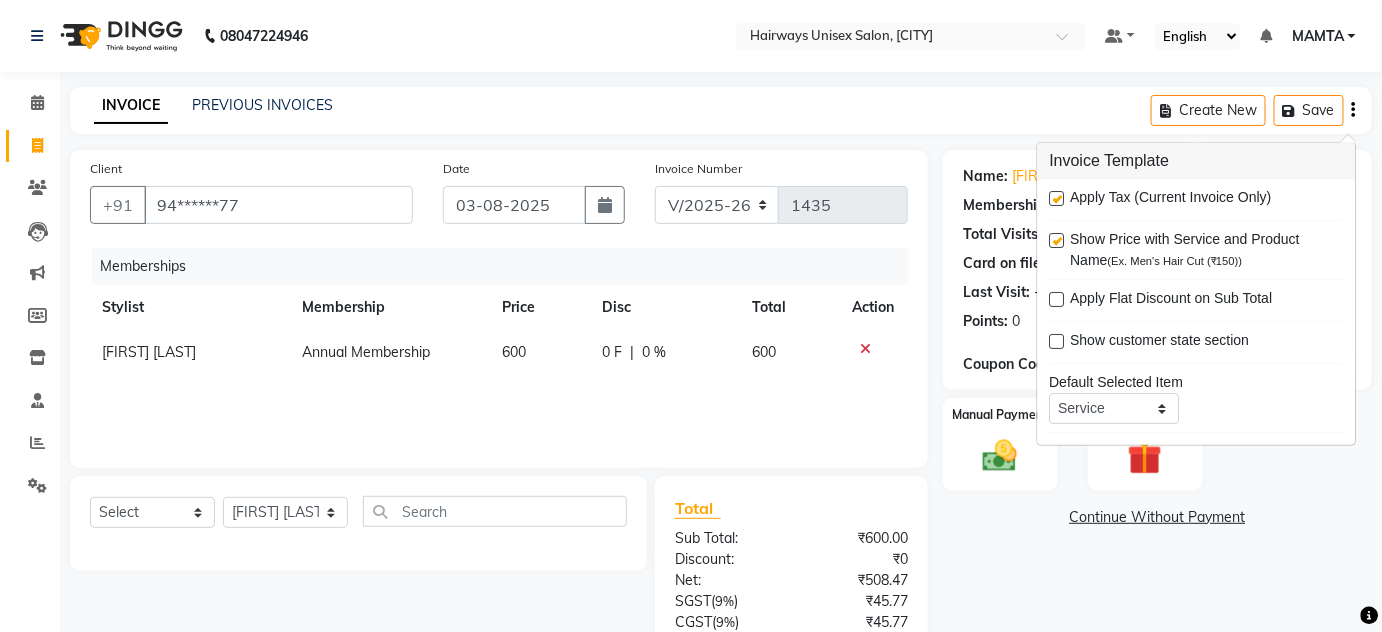 click at bounding box center [1057, 198] 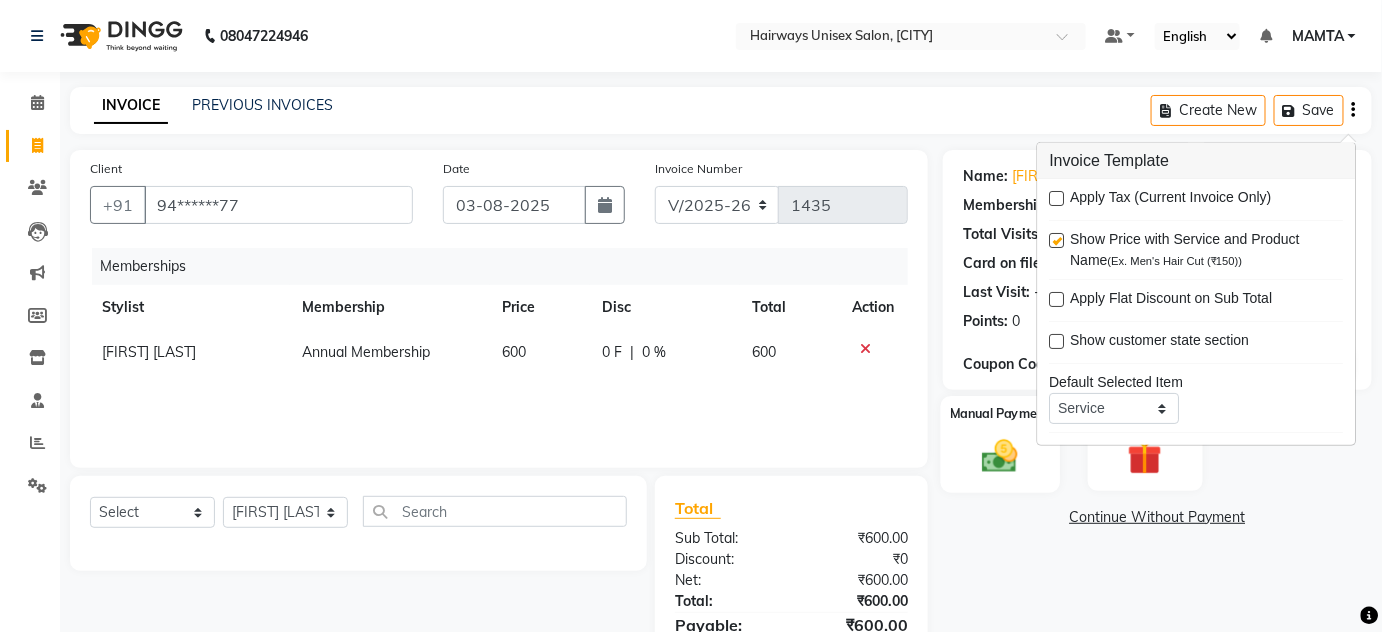 click on "Manual Payment" 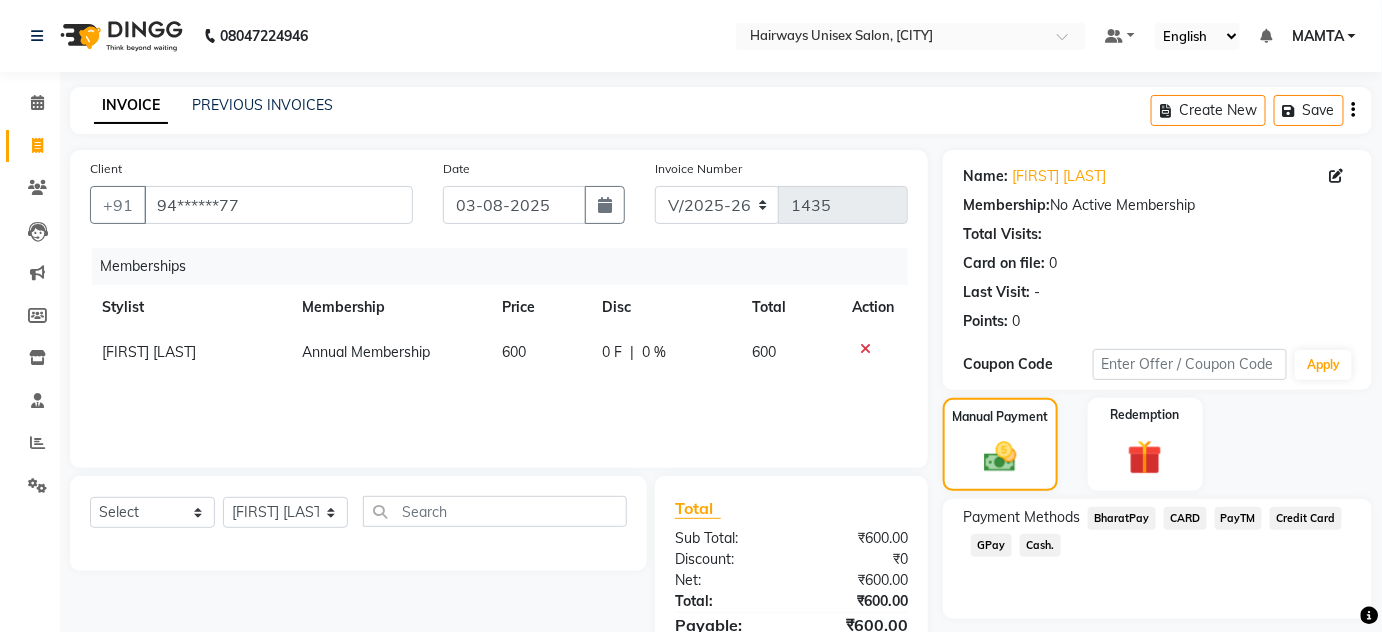 click on "Cash." 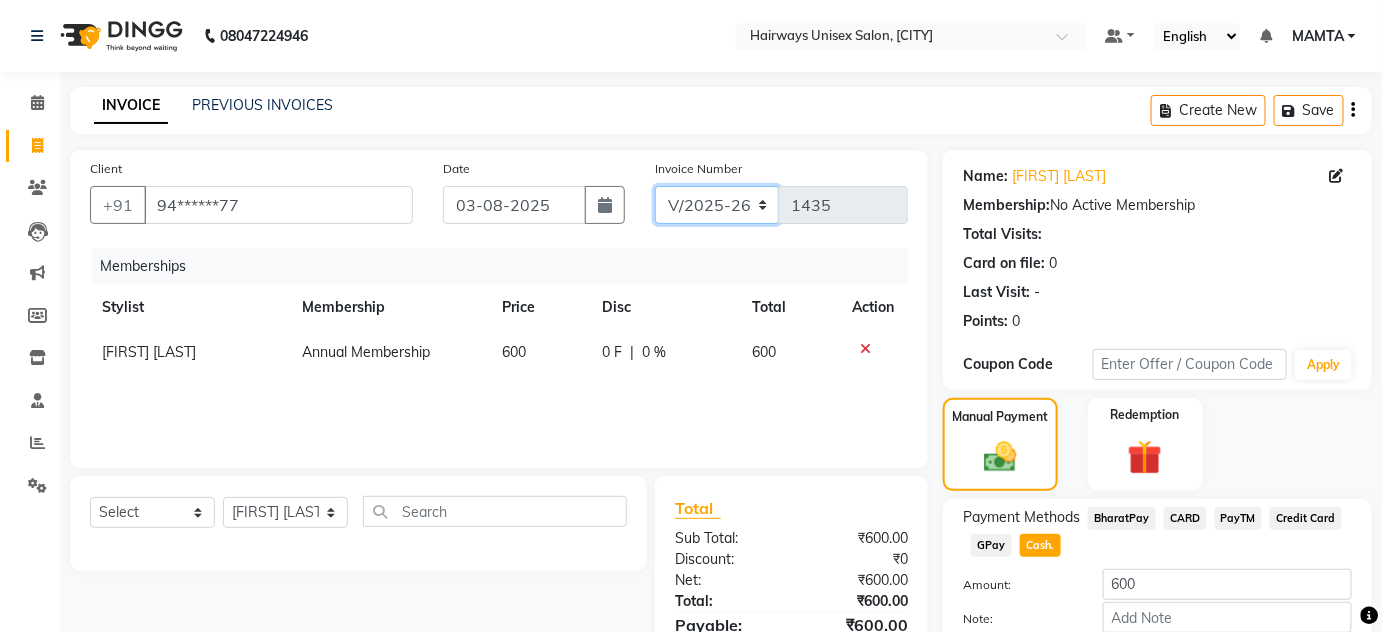 click on "INV/25-26 V/2025-26" 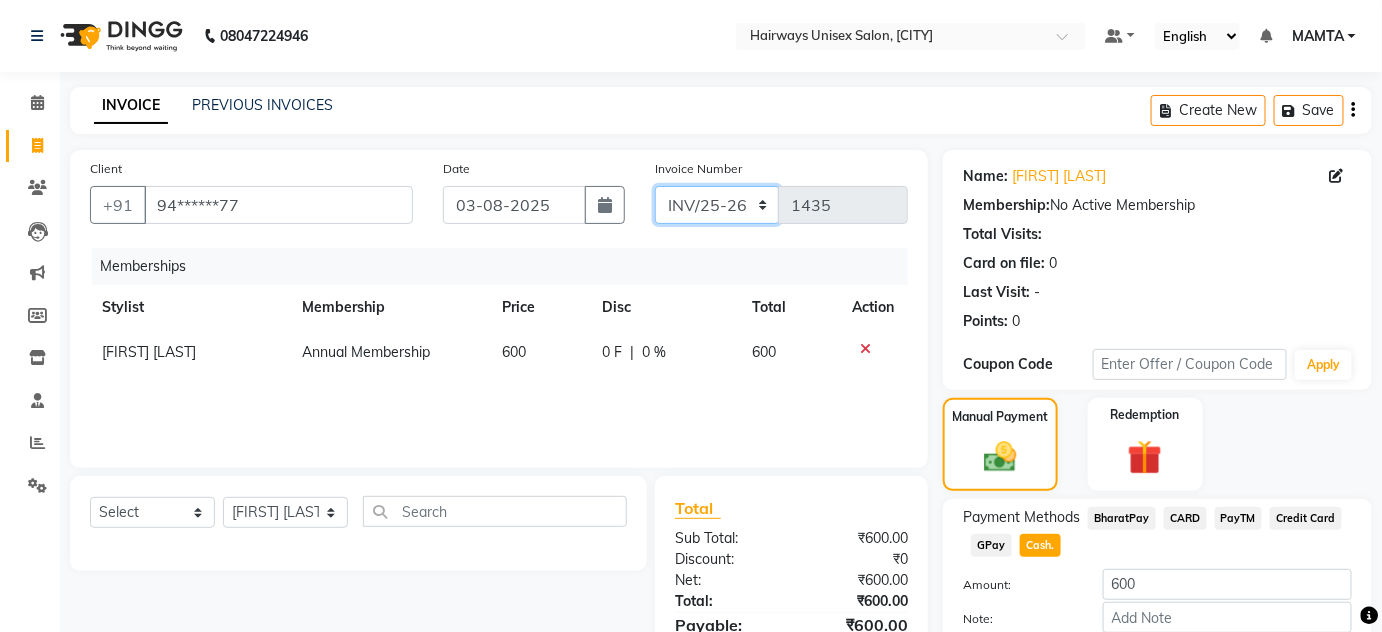 click on "INV/25-26 V/2025-26" 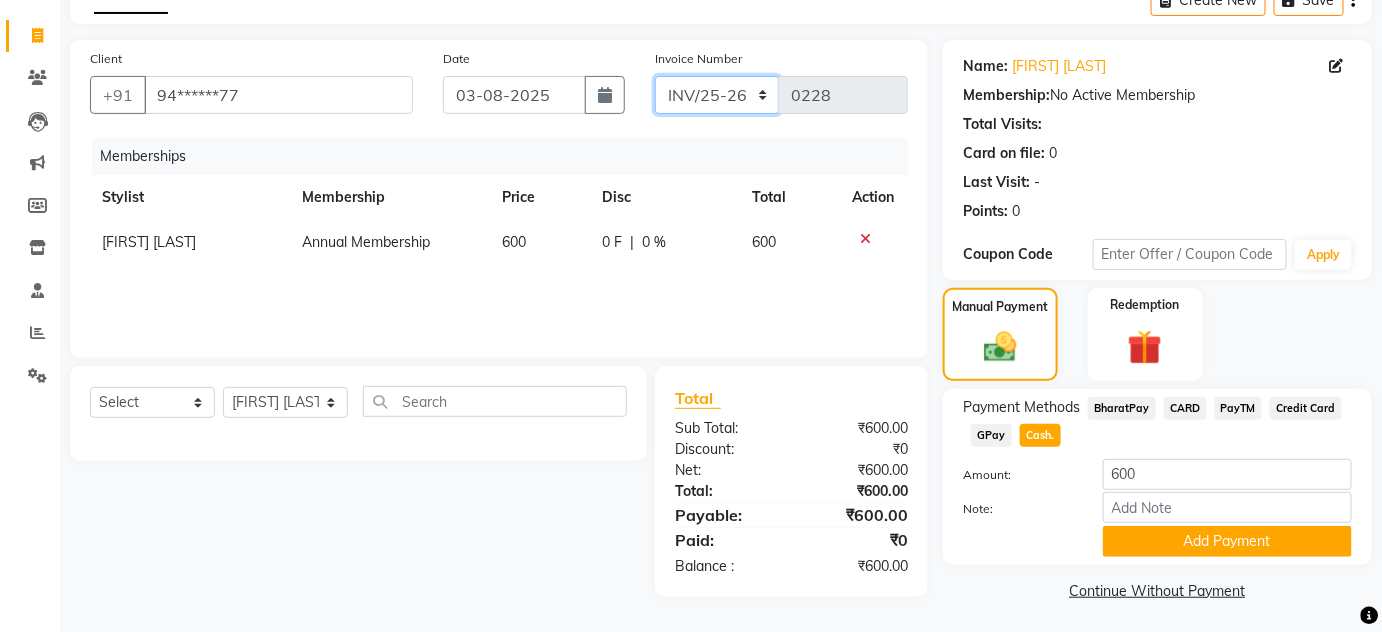 scroll, scrollTop: 112, scrollLeft: 0, axis: vertical 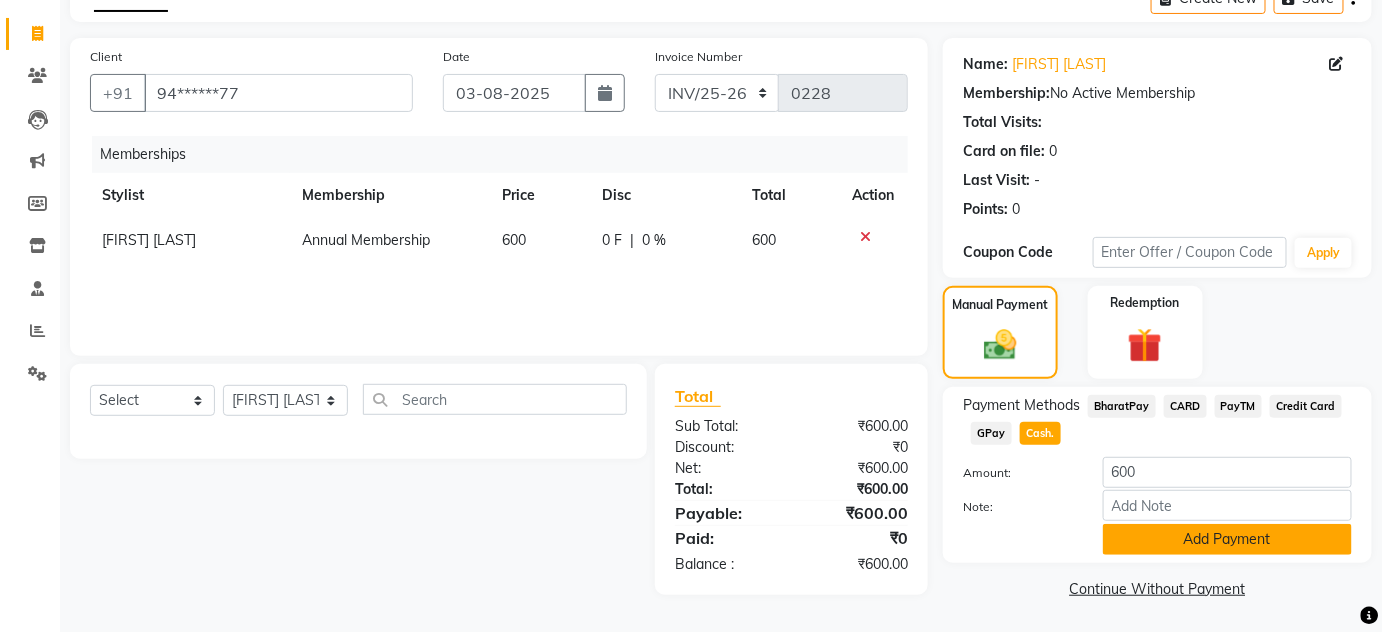 click on "Add Payment" 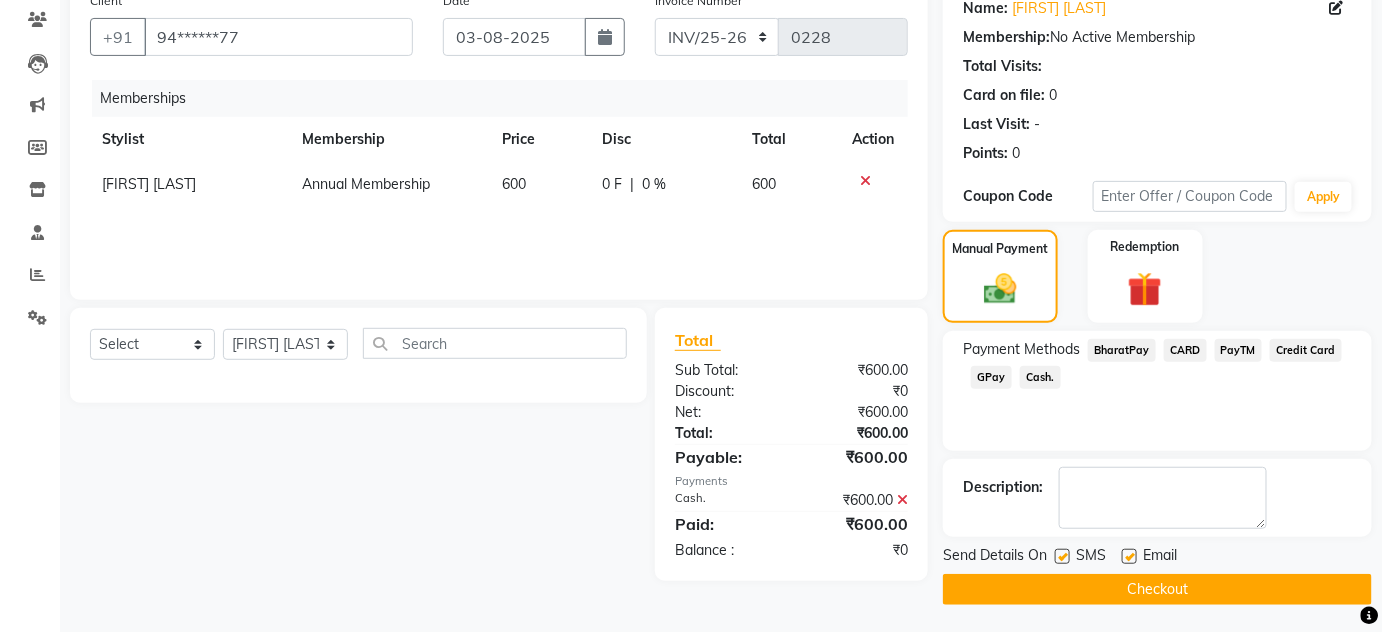 scroll, scrollTop: 169, scrollLeft: 0, axis: vertical 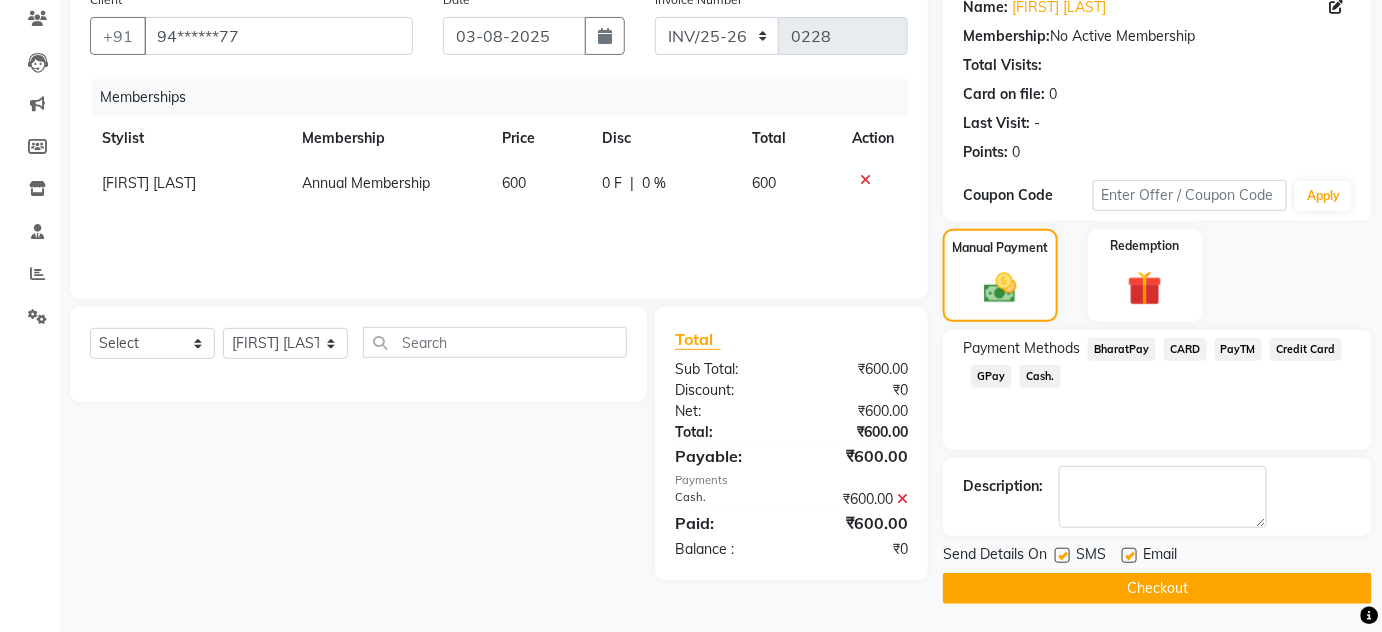 click on "Checkout" 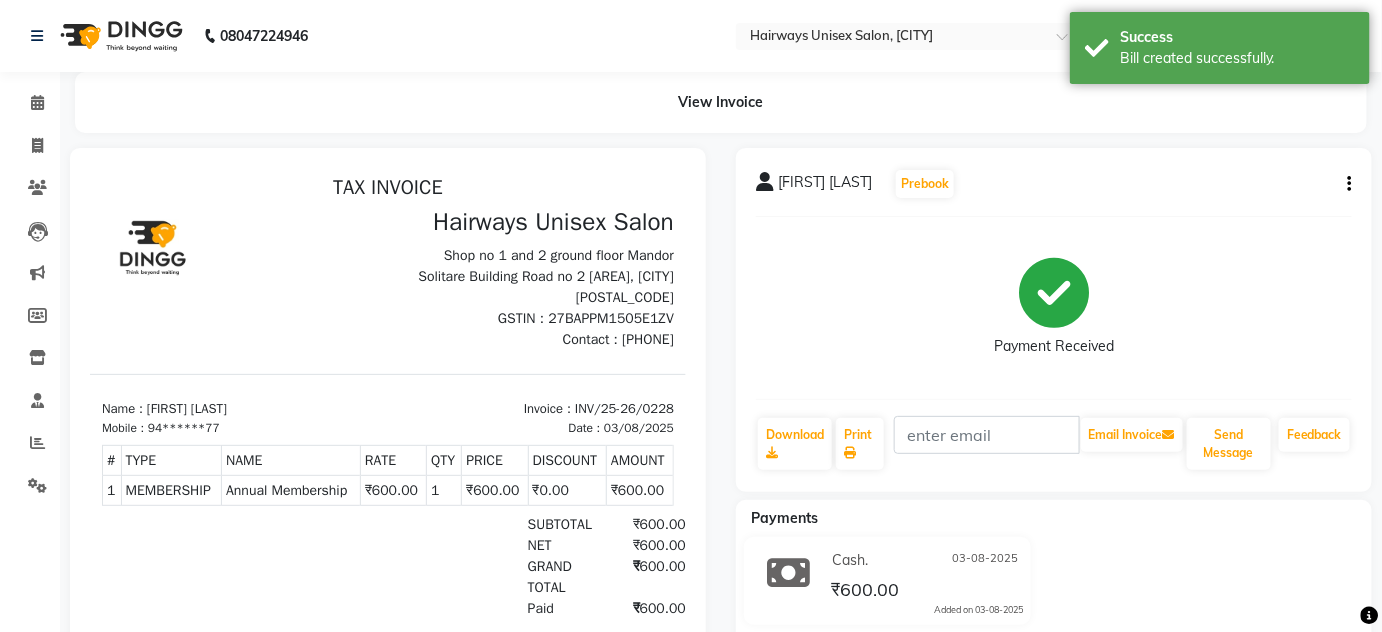 scroll, scrollTop: 0, scrollLeft: 0, axis: both 